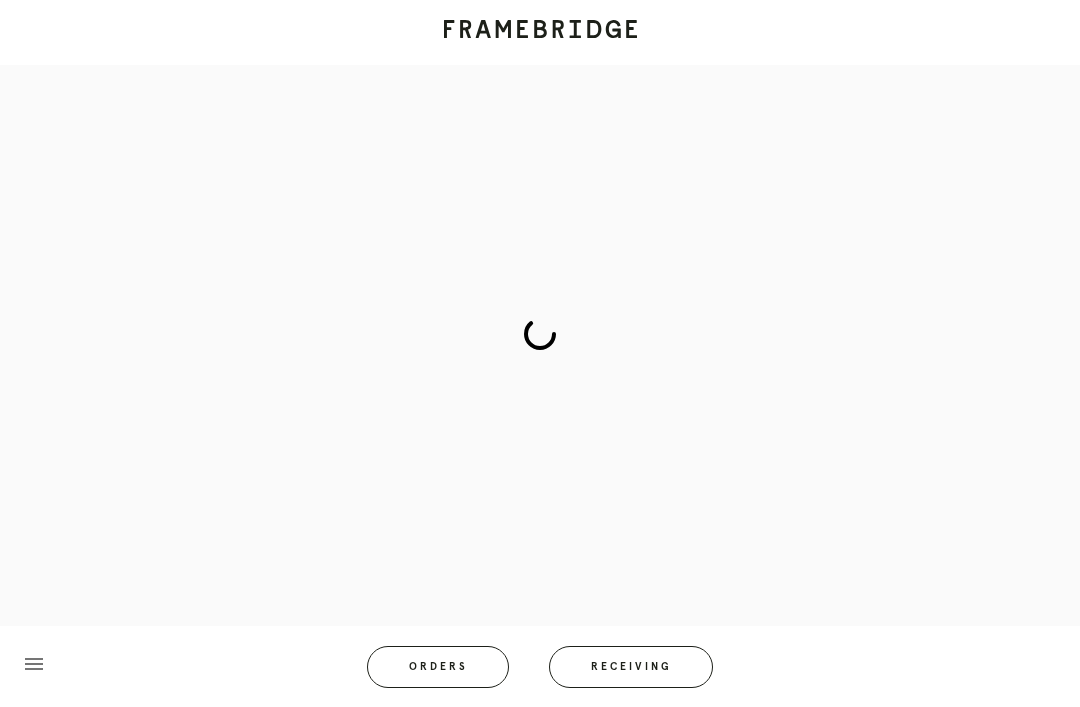 scroll, scrollTop: 83, scrollLeft: 0, axis: vertical 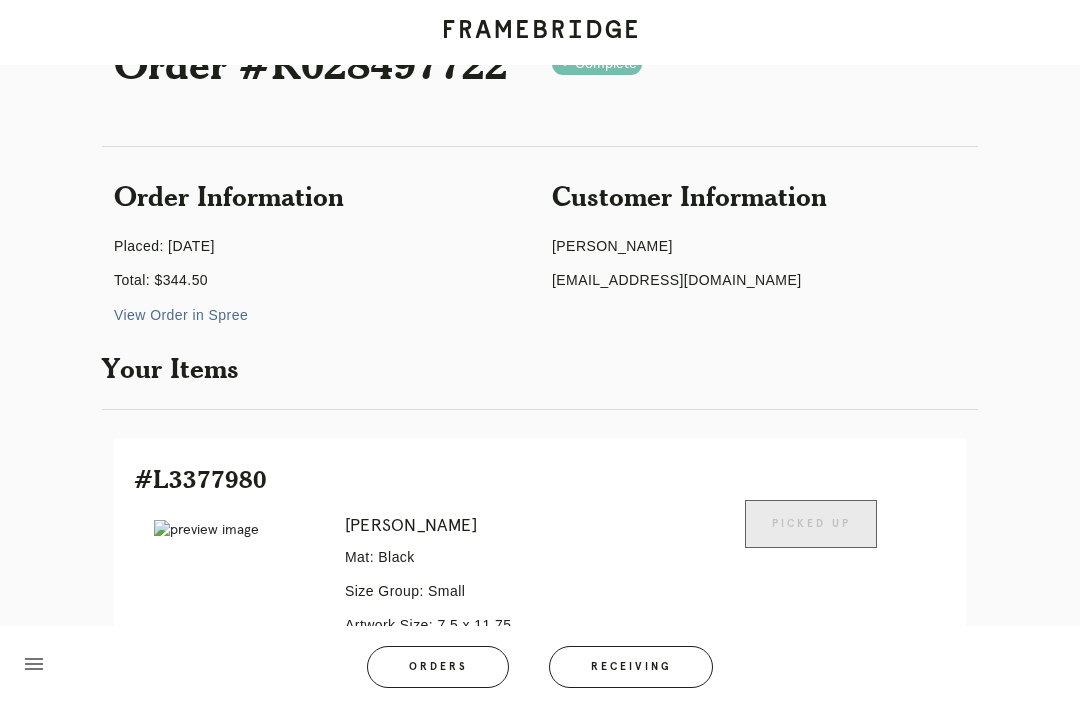 click on "Receiving" at bounding box center (631, 667) 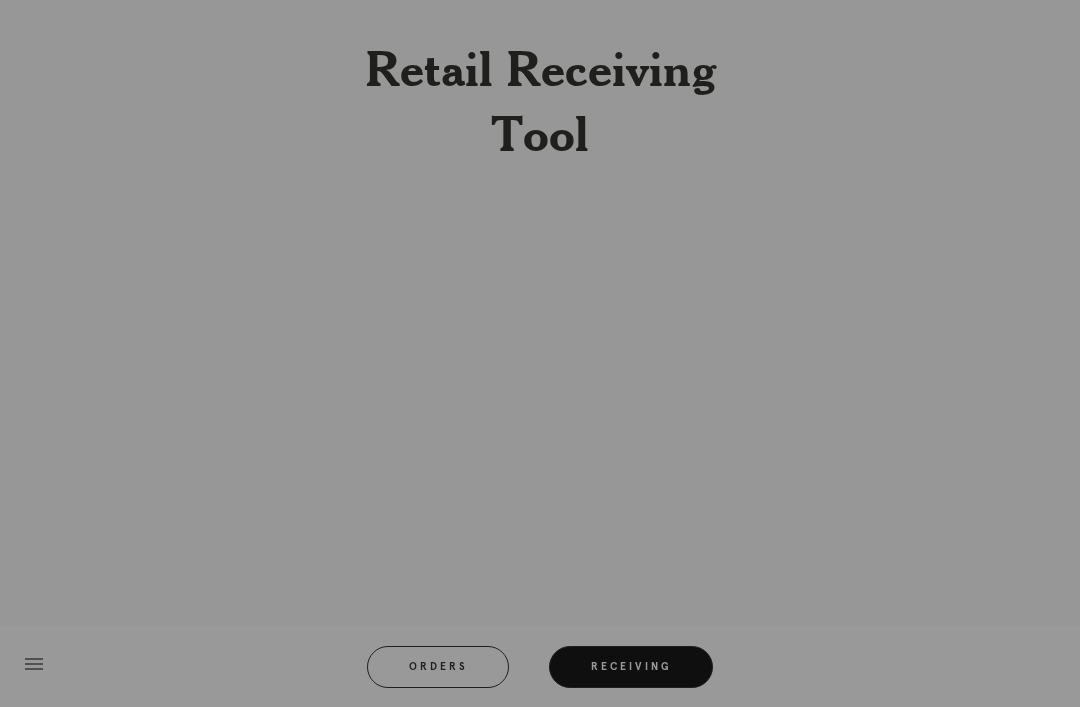 scroll, scrollTop: 64, scrollLeft: 0, axis: vertical 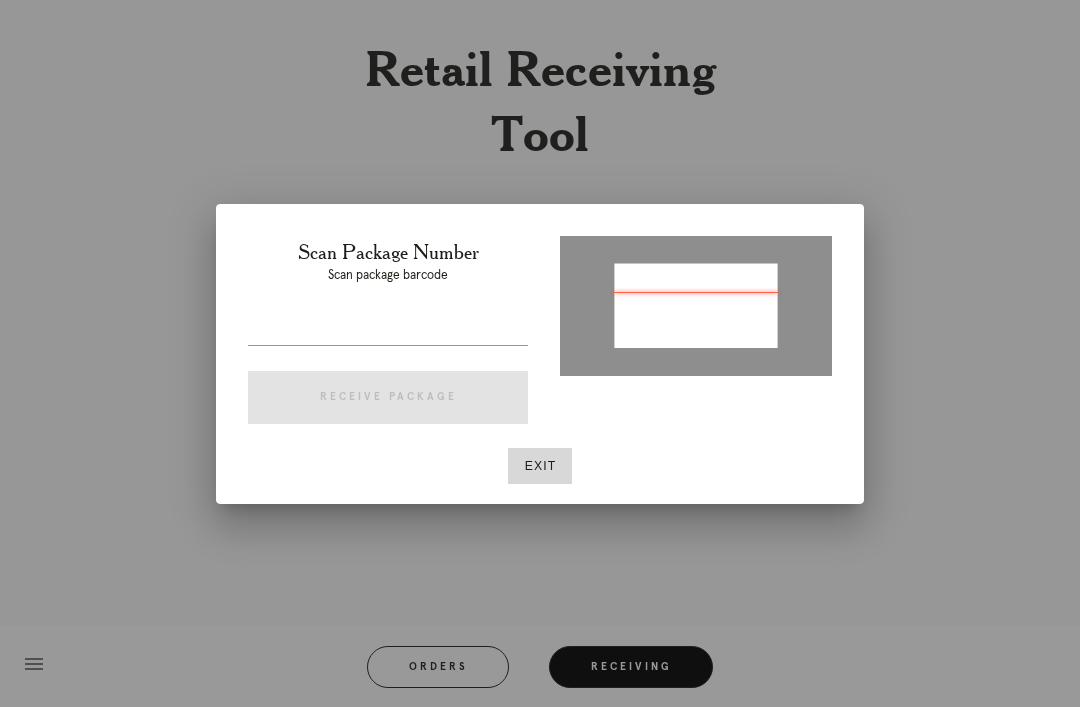 type on "P383953593469405" 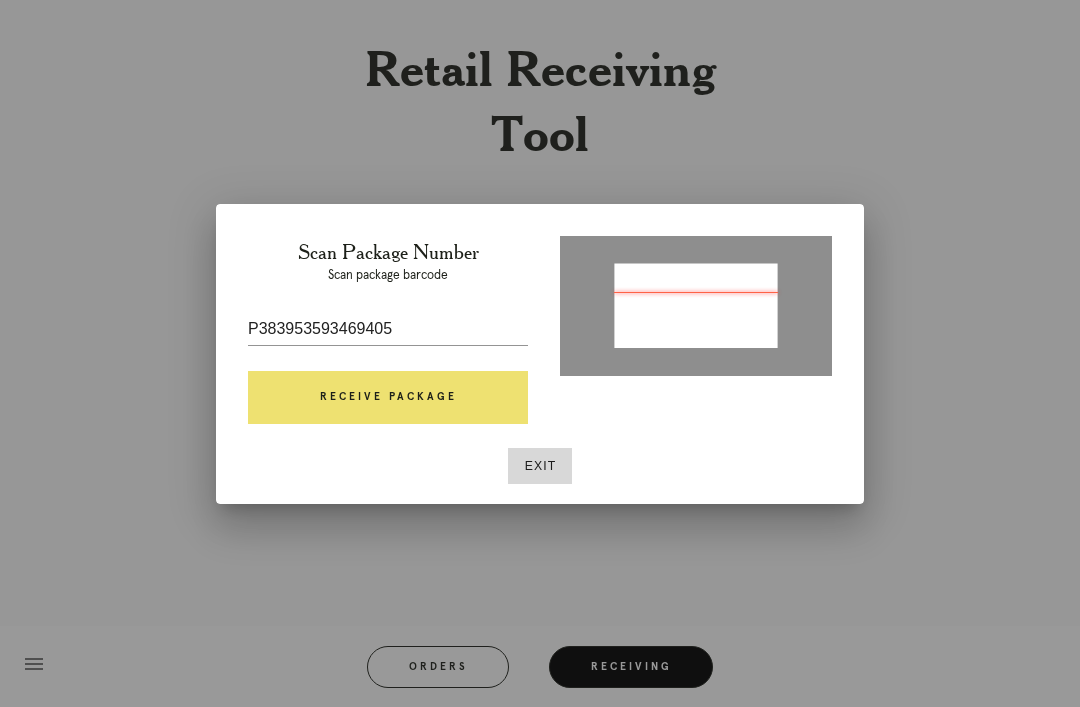 click on "Receive Package" at bounding box center [388, 398] 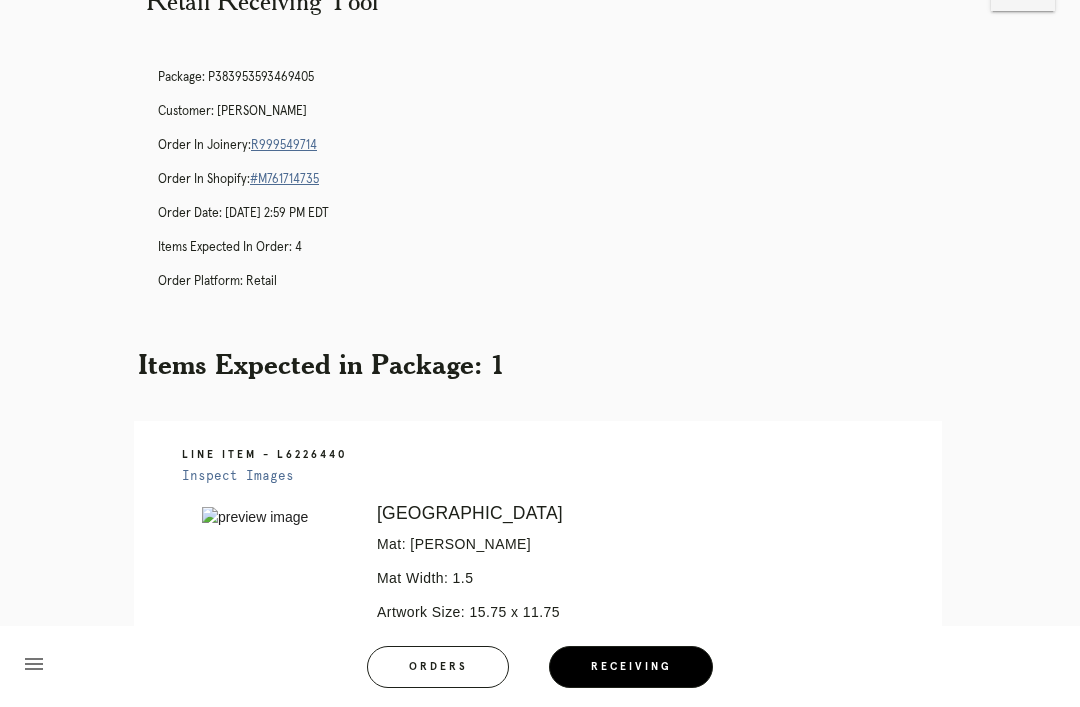 click on "Package: P383953593469405   Customer: [PERSON_NAME]
Order in Joinery:
R999549714
Order in Shopify:
#M761714735
Order Date:
[DATE]  2:59 PM EDT
Items Expected in Order: 4   Order Platform: retail" at bounding box center [560, 188] 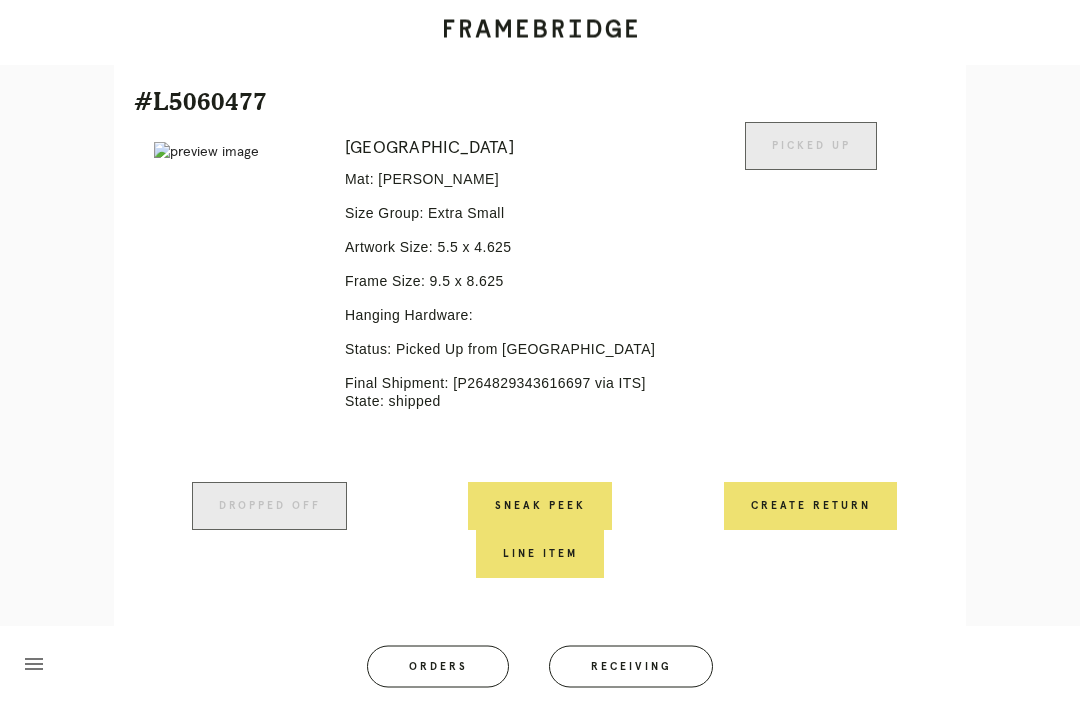 scroll, scrollTop: 511, scrollLeft: 0, axis: vertical 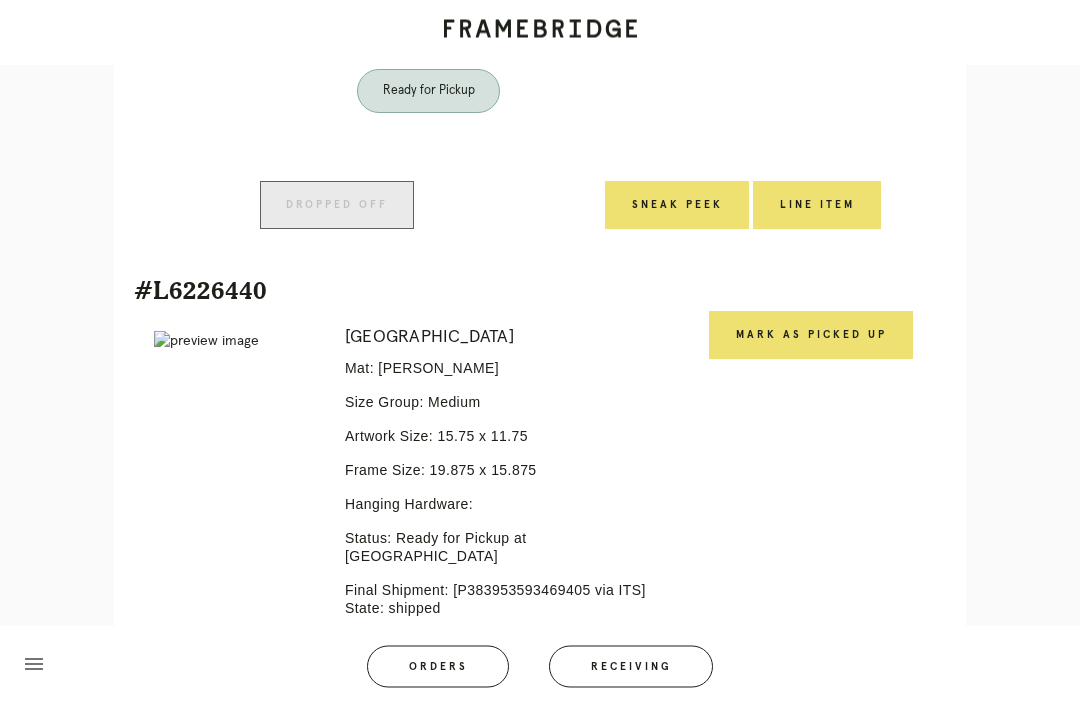 click on "Mark as Picked Up" at bounding box center [811, 336] 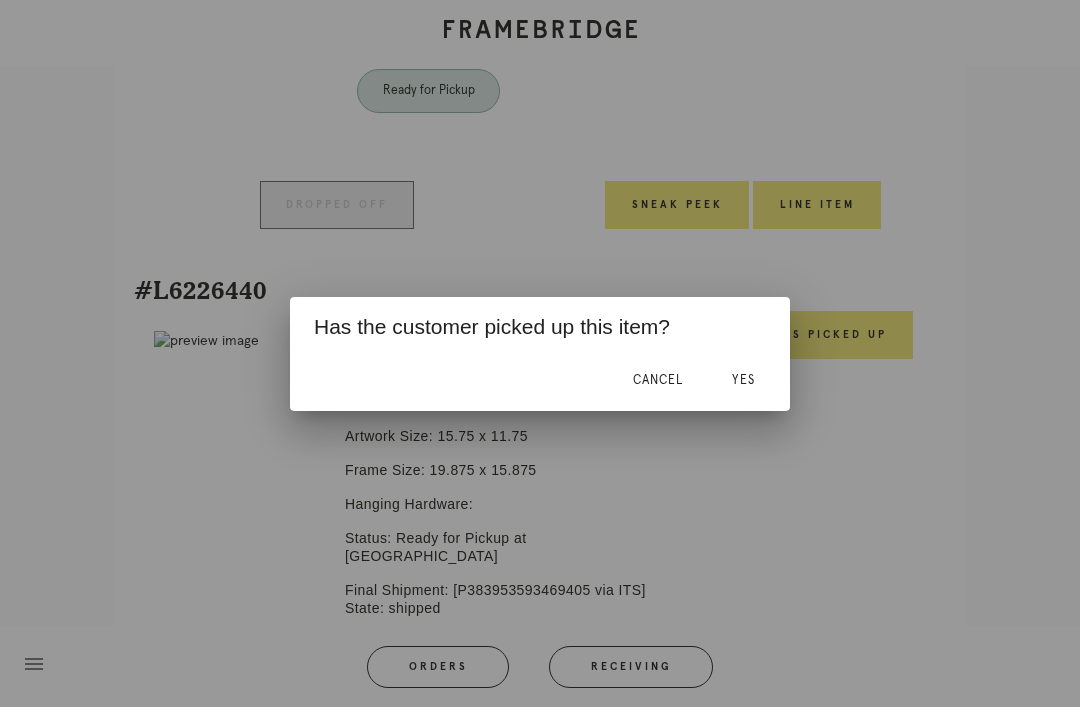 click on "Yes" at bounding box center (743, 380) 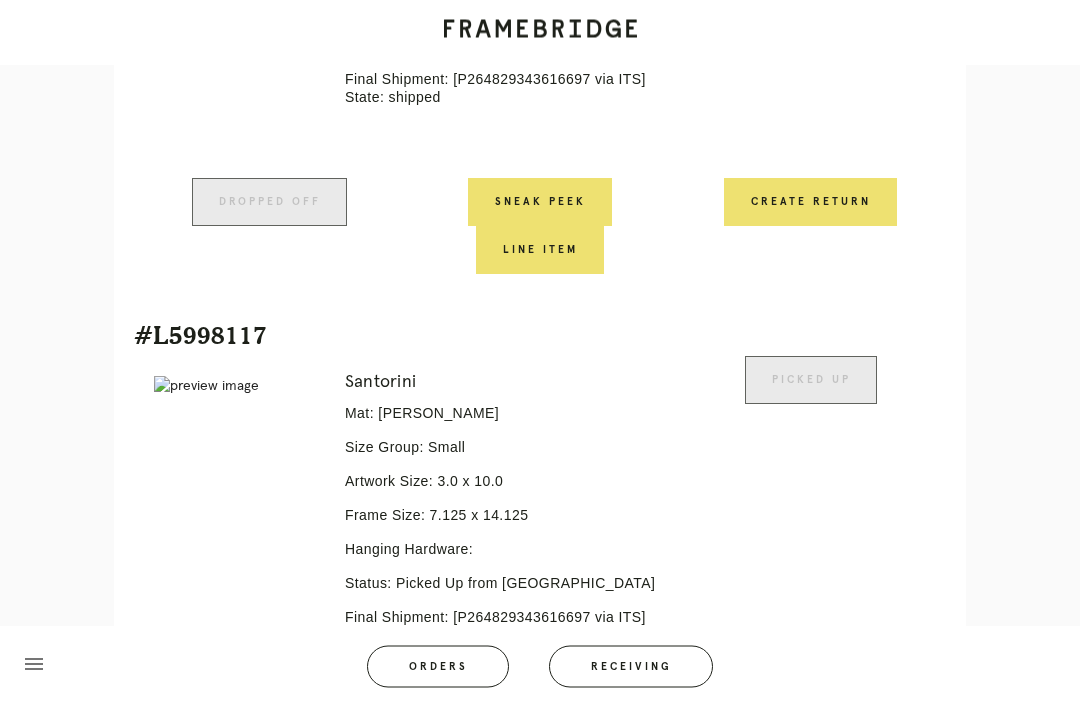 scroll, scrollTop: 806, scrollLeft: 0, axis: vertical 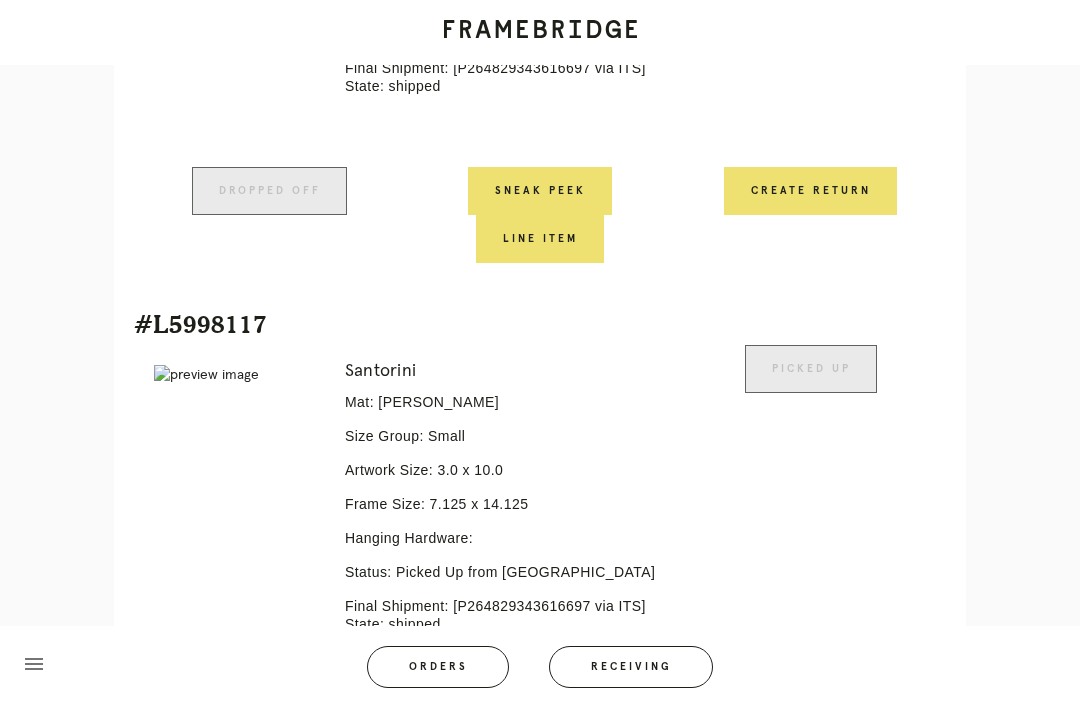 click on "Receiving" at bounding box center (631, 667) 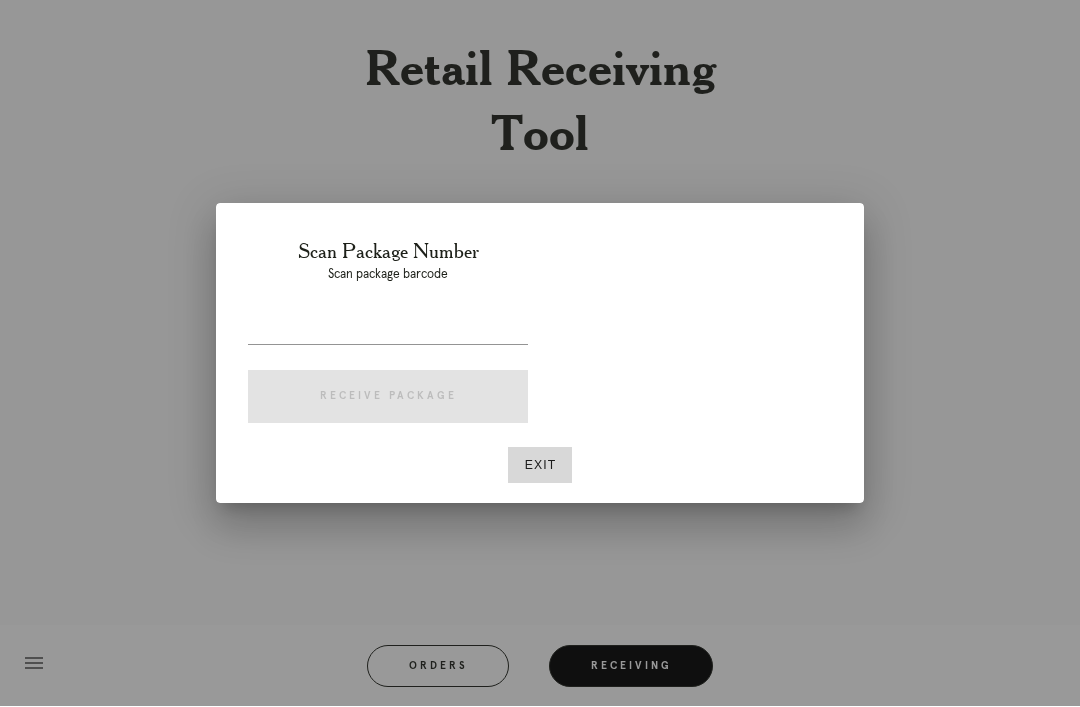 scroll, scrollTop: 64, scrollLeft: 0, axis: vertical 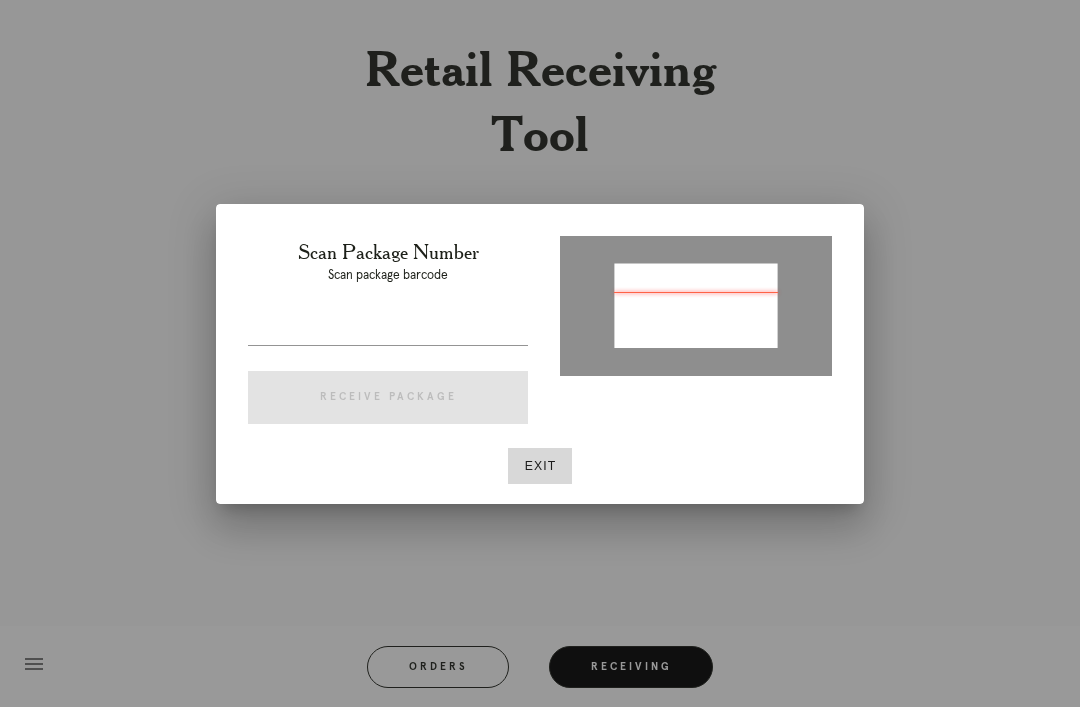type on "P496974775965910" 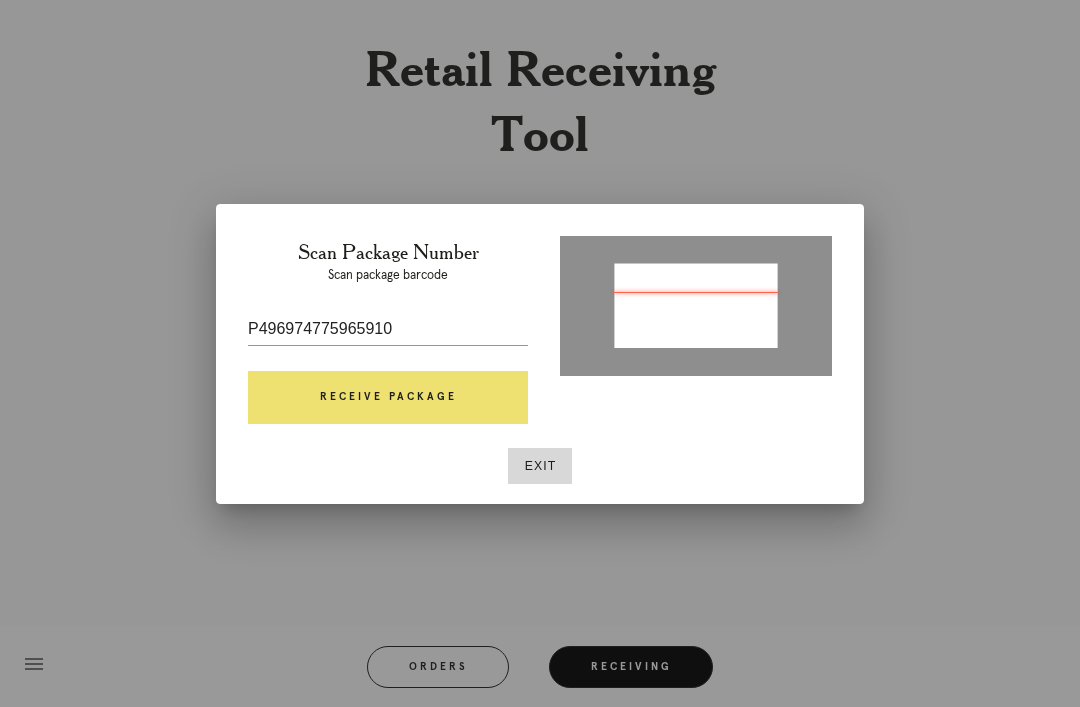 click on "Receive Package" at bounding box center (388, 398) 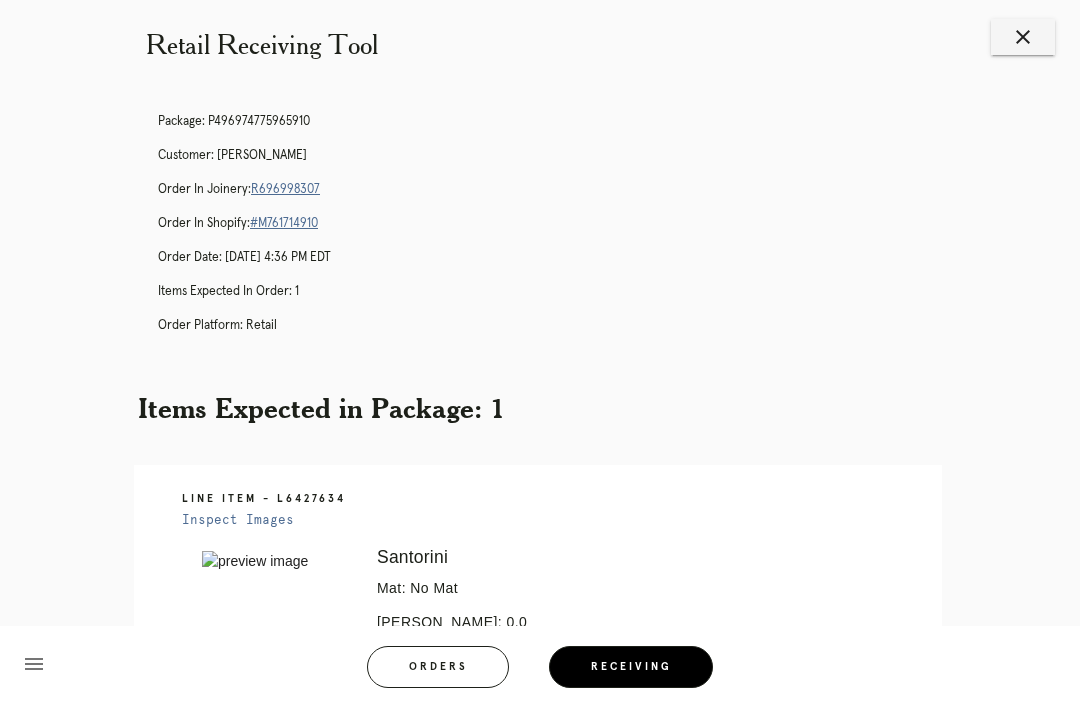 scroll, scrollTop: 0, scrollLeft: 0, axis: both 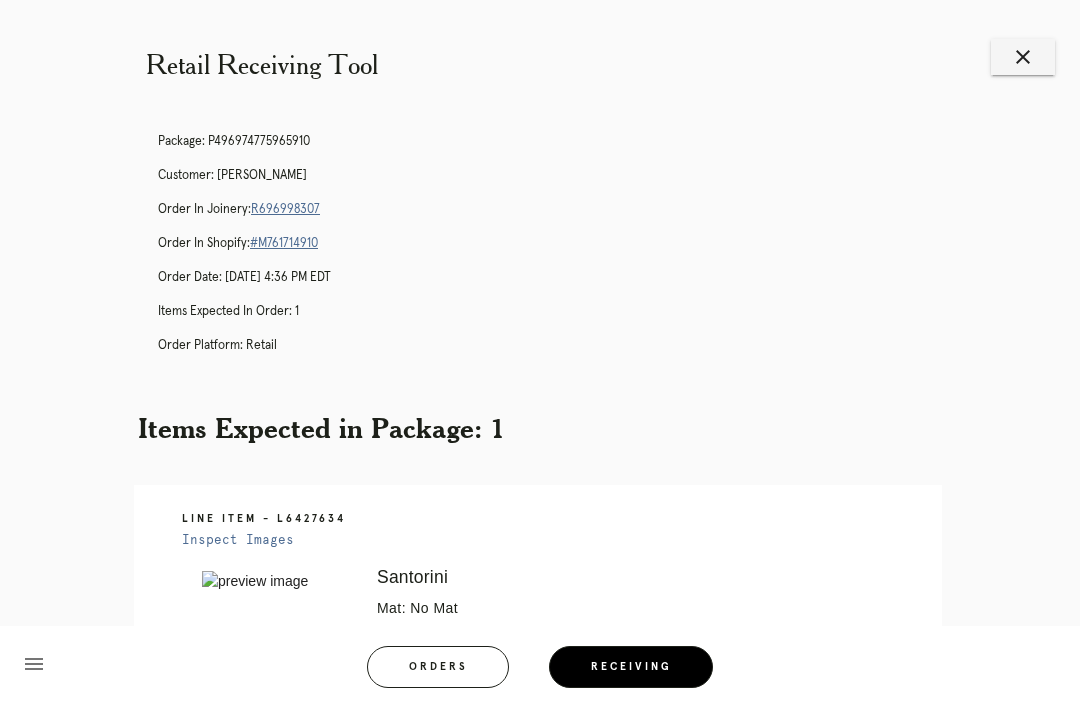 click on "R696998307" at bounding box center (285, 209) 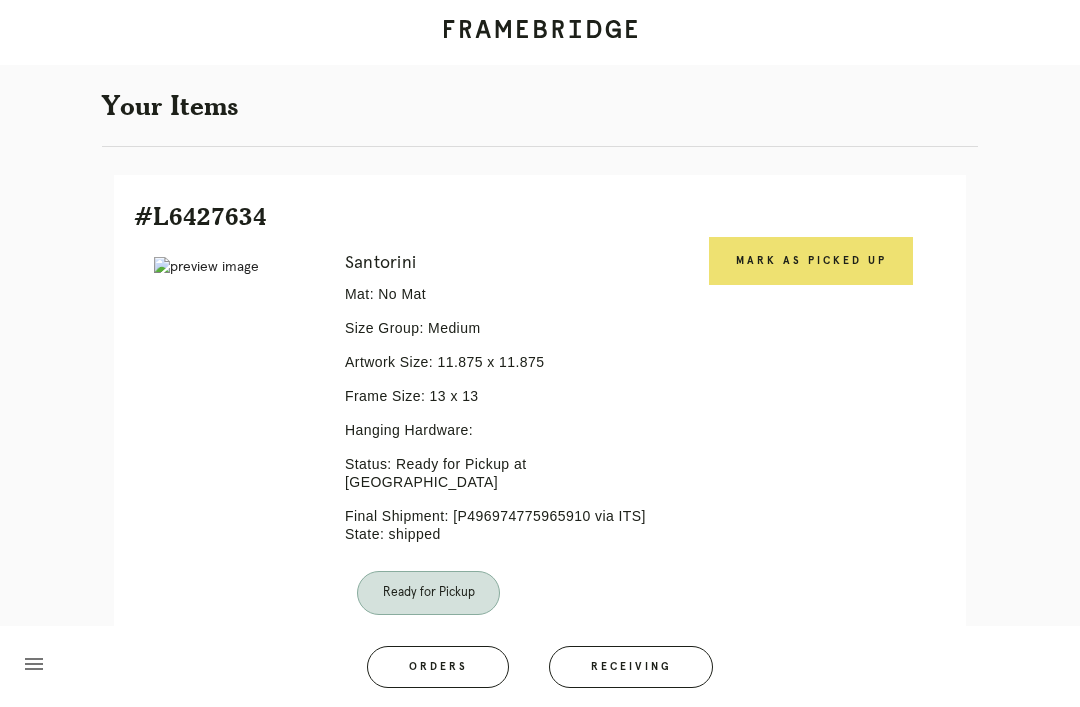 scroll, scrollTop: 383, scrollLeft: 0, axis: vertical 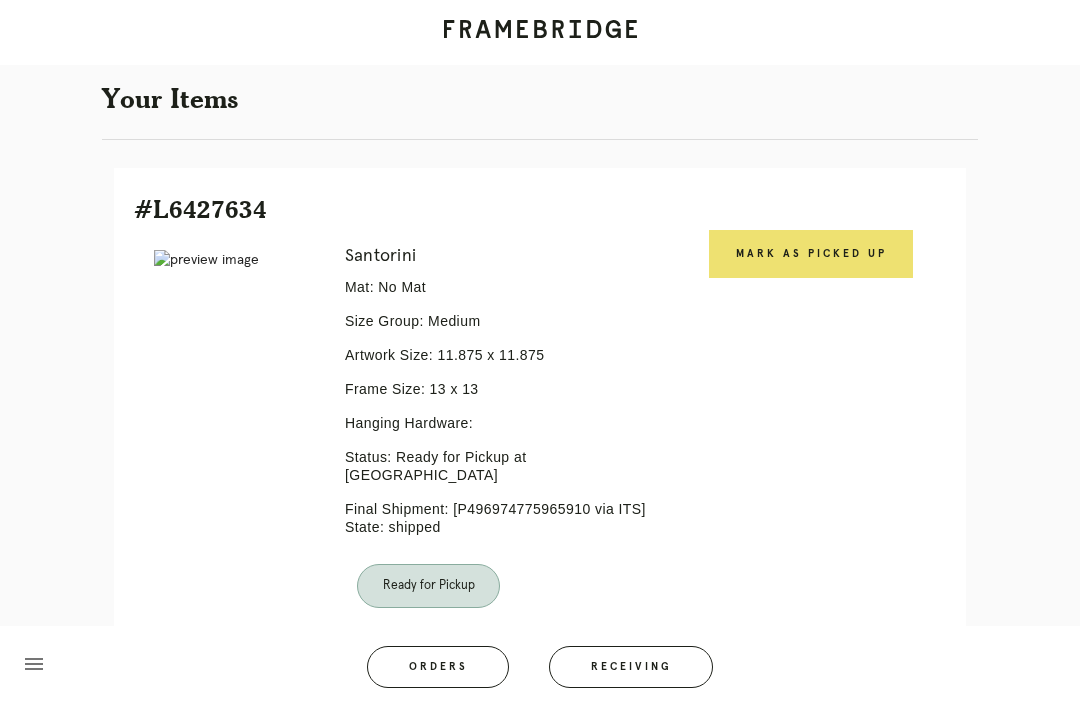 click on "Mark as Picked Up" at bounding box center (811, 254) 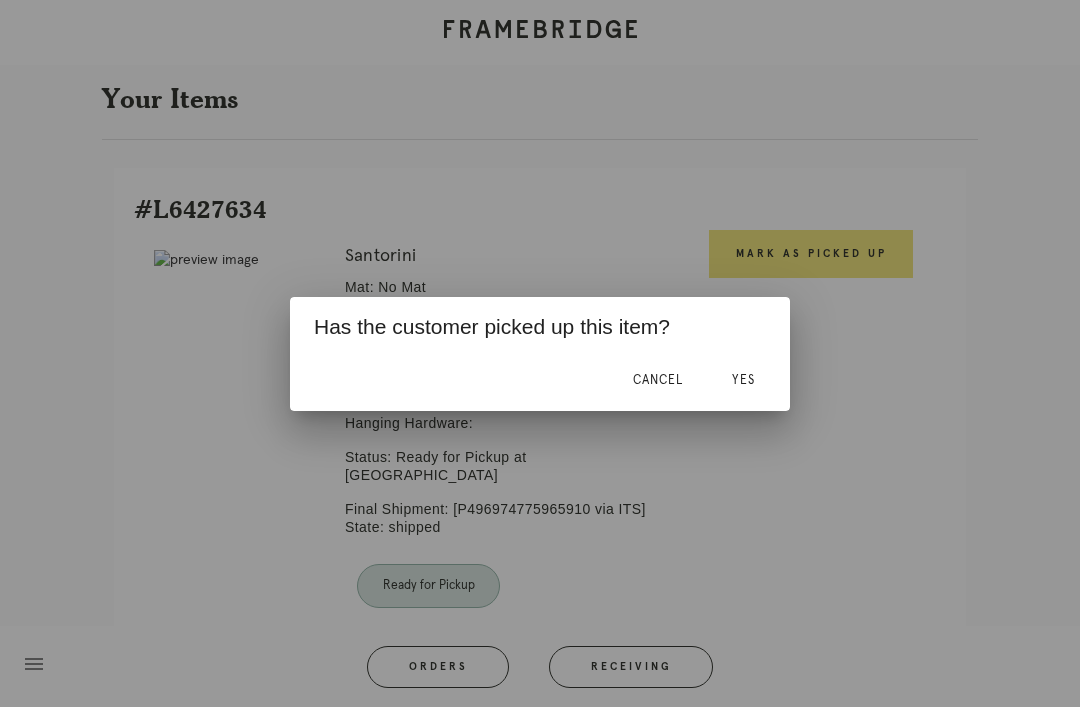 click on "Yes" at bounding box center (743, 381) 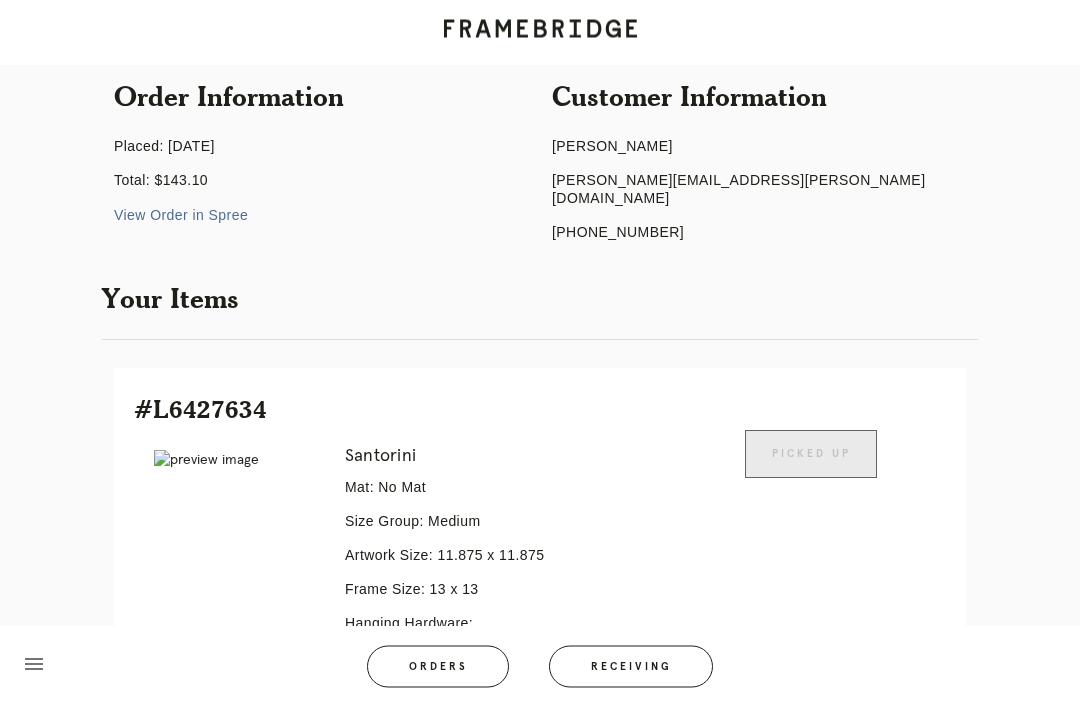 scroll, scrollTop: 183, scrollLeft: 0, axis: vertical 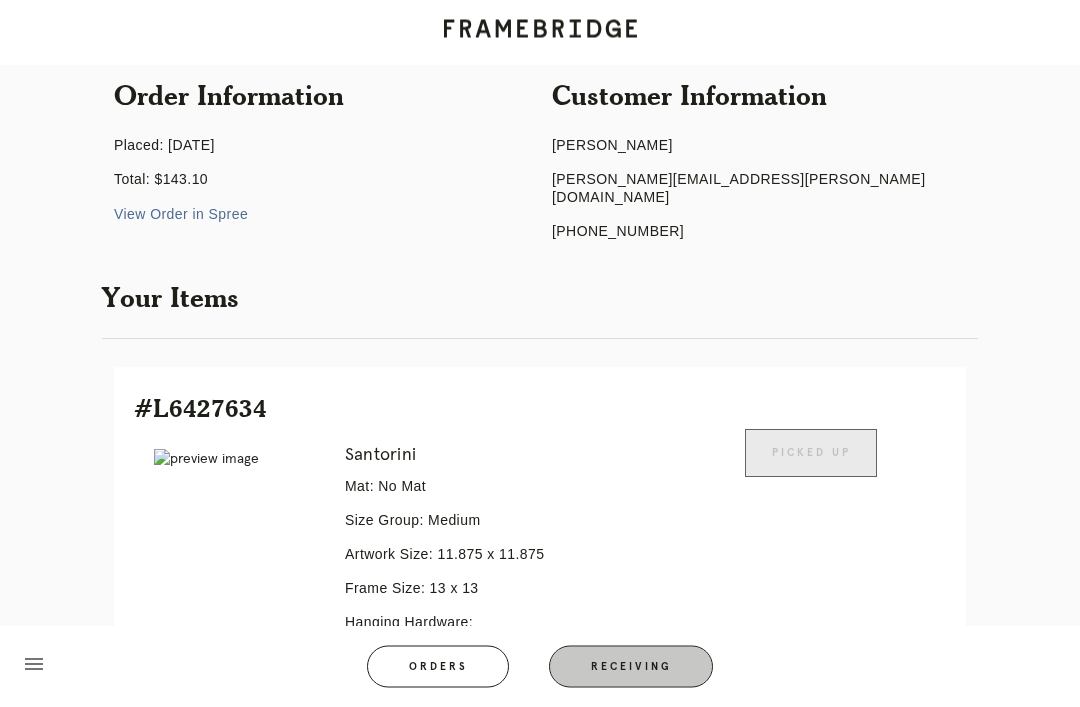 click on "Receiving" at bounding box center (631, 667) 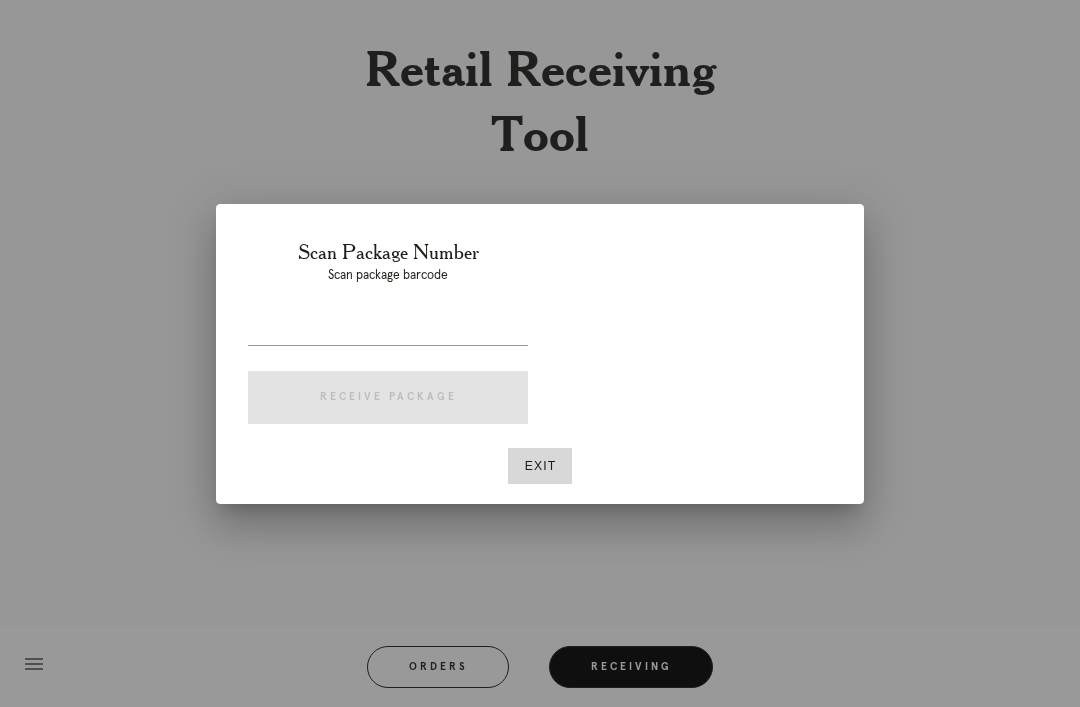 scroll, scrollTop: 64, scrollLeft: 0, axis: vertical 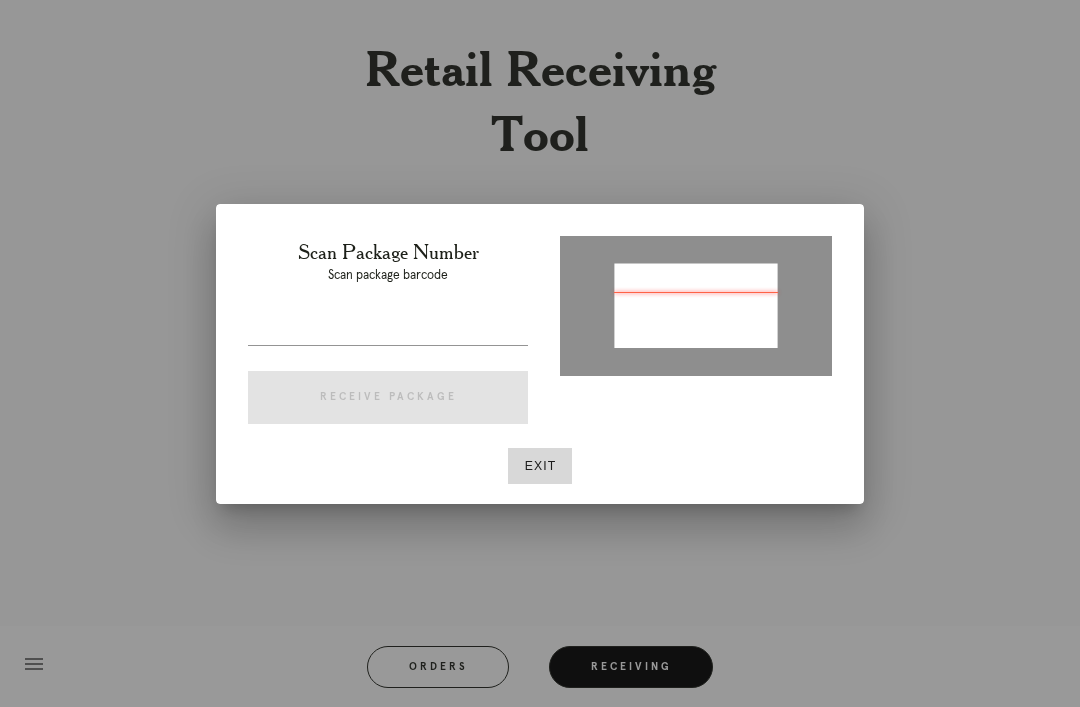 type on "P402977065560164" 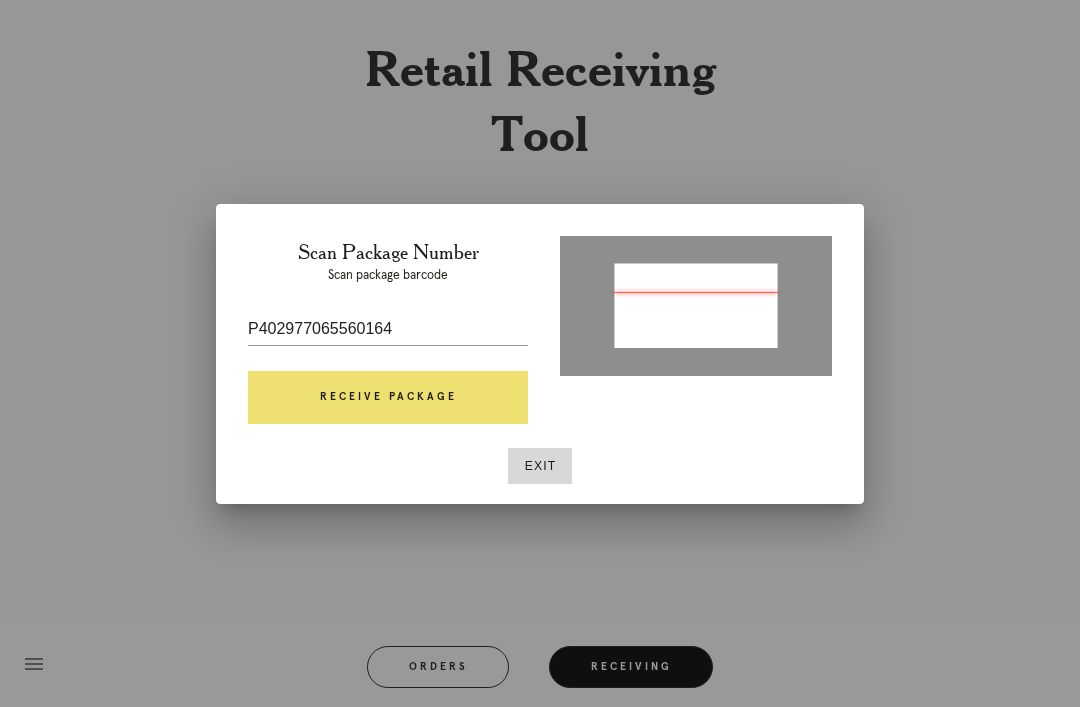 click on "Receive Package" at bounding box center (388, 398) 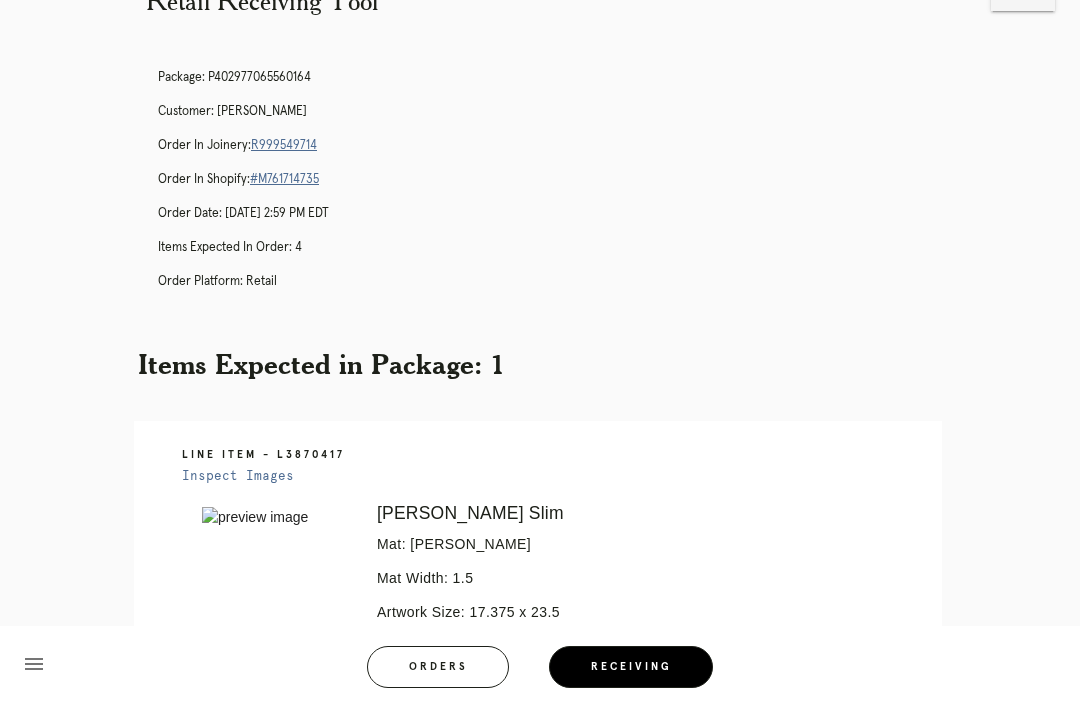 click on "Package: P402977065560164   Customer: Lindsey Thaker
Order in Joinery:
R999549714
Order in Shopify:
#M761714735
Order Date:
06/14/2025  2:59 PM EDT
Items Expected in Order: 4   Order Platform: retail" at bounding box center (560, 188) 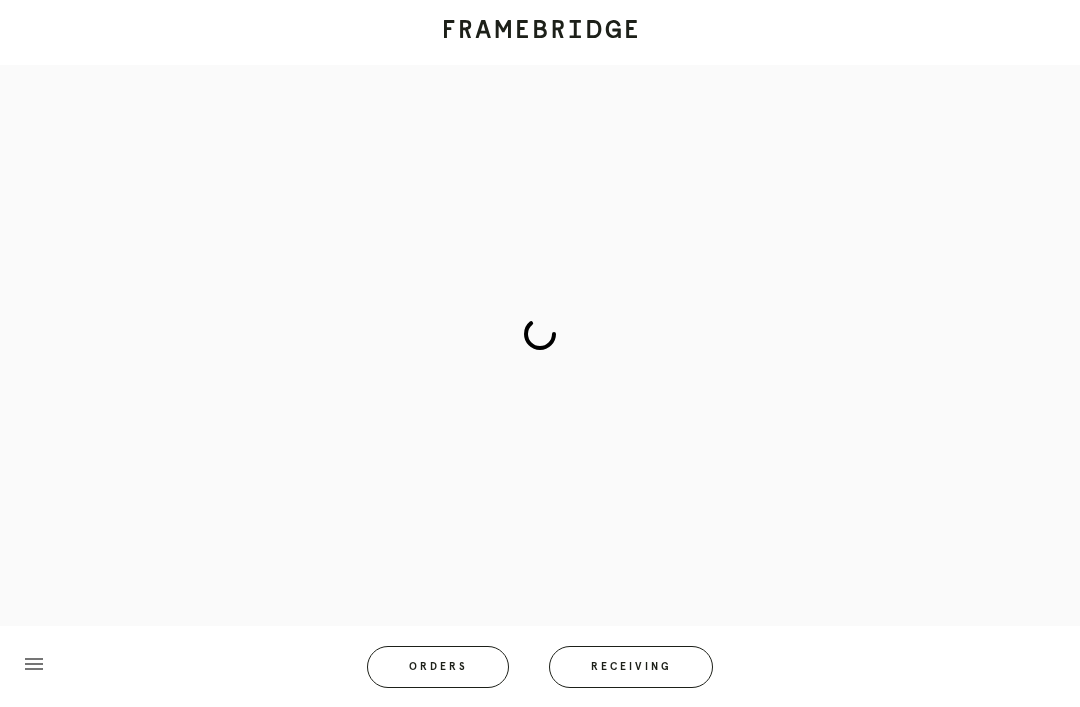 scroll, scrollTop: 0, scrollLeft: 0, axis: both 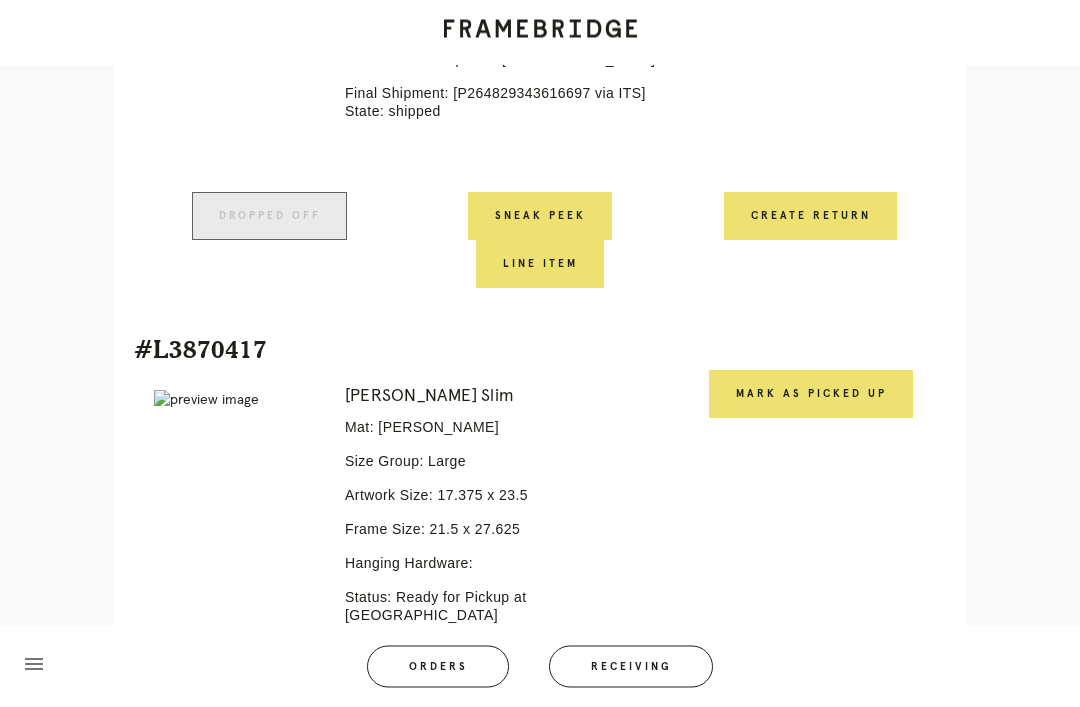 click on "Mark as Picked Up" at bounding box center [811, 395] 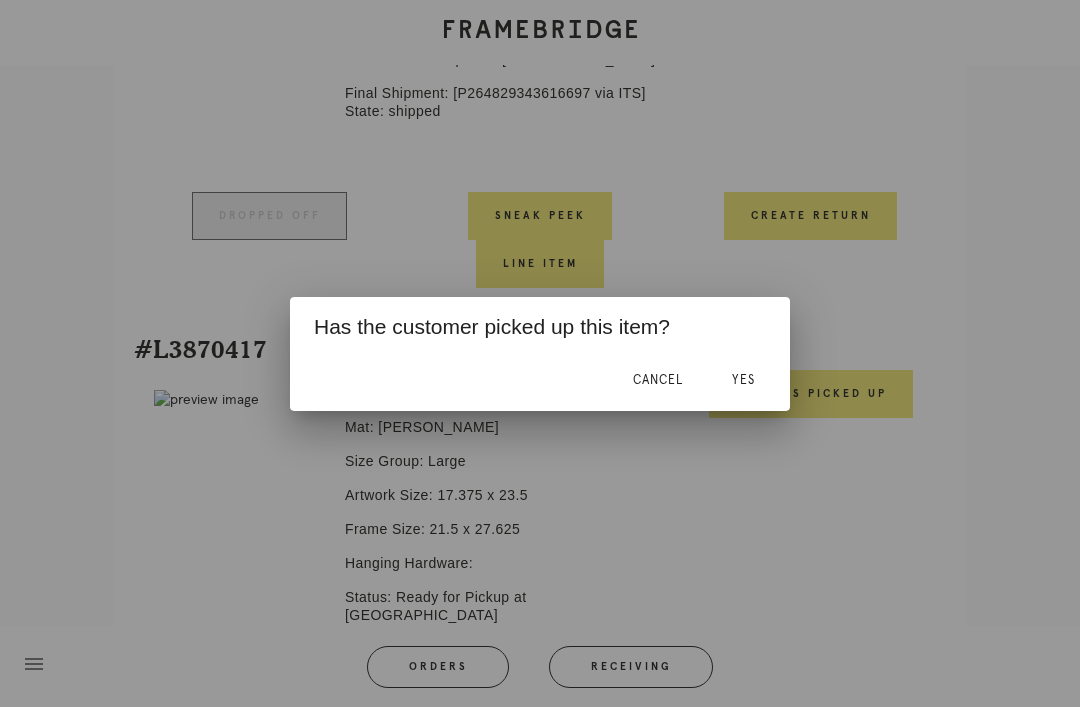 click on "Yes" at bounding box center [743, 381] 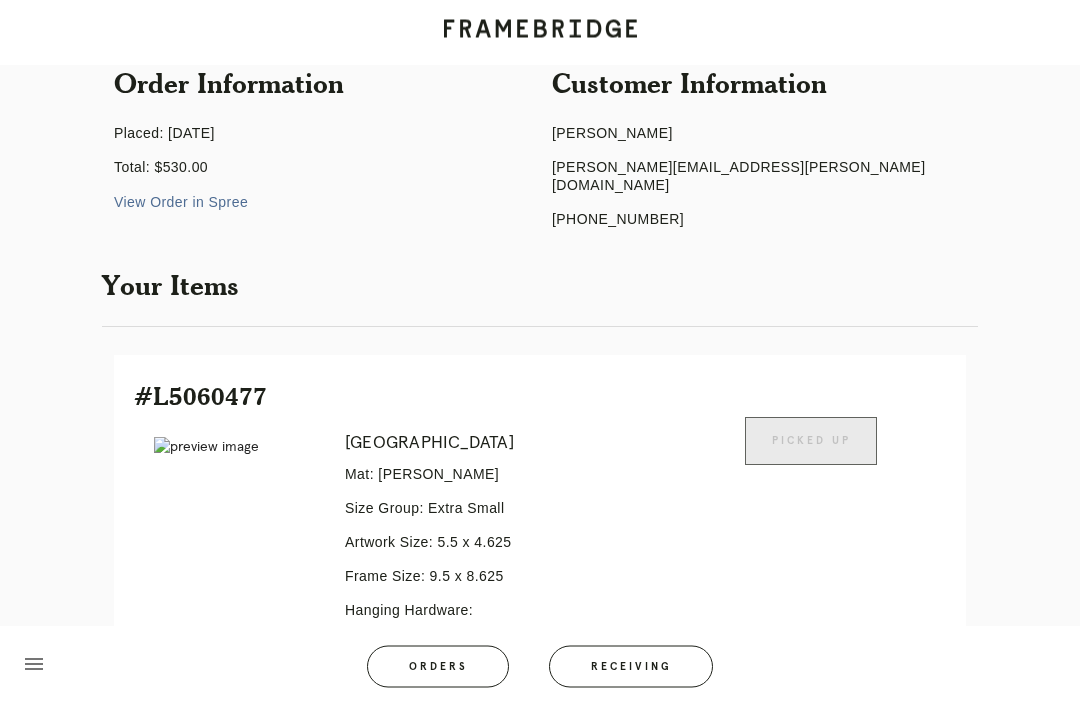 scroll, scrollTop: 0, scrollLeft: 0, axis: both 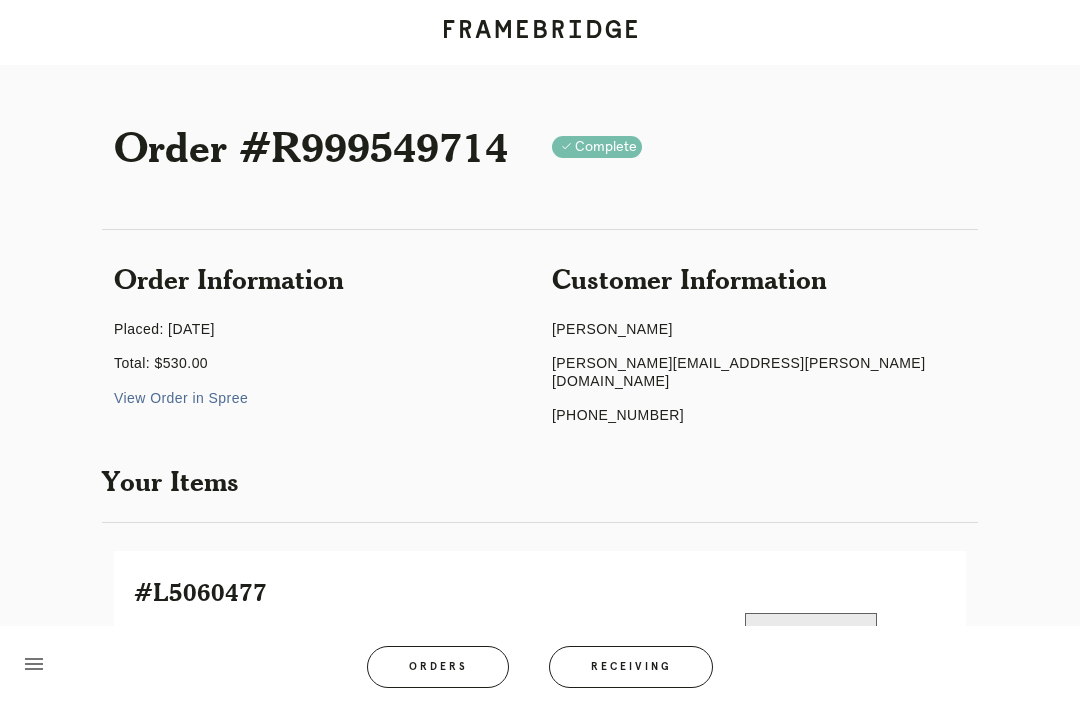 click on "Receiving" at bounding box center [631, 667] 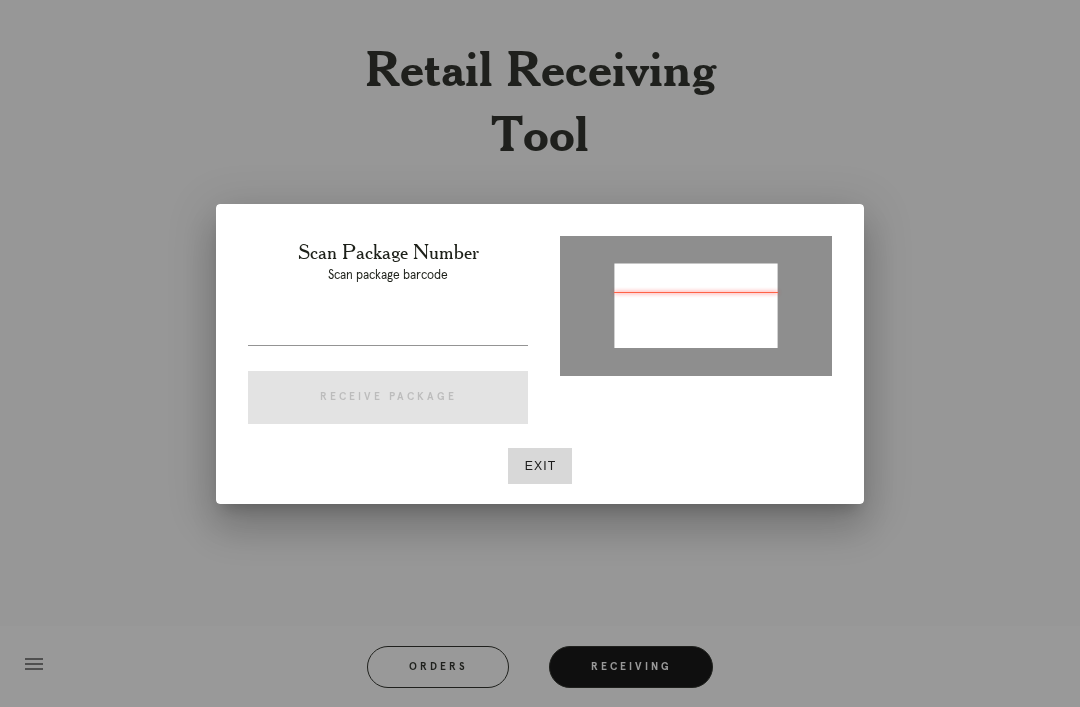 type on "P967588739958281" 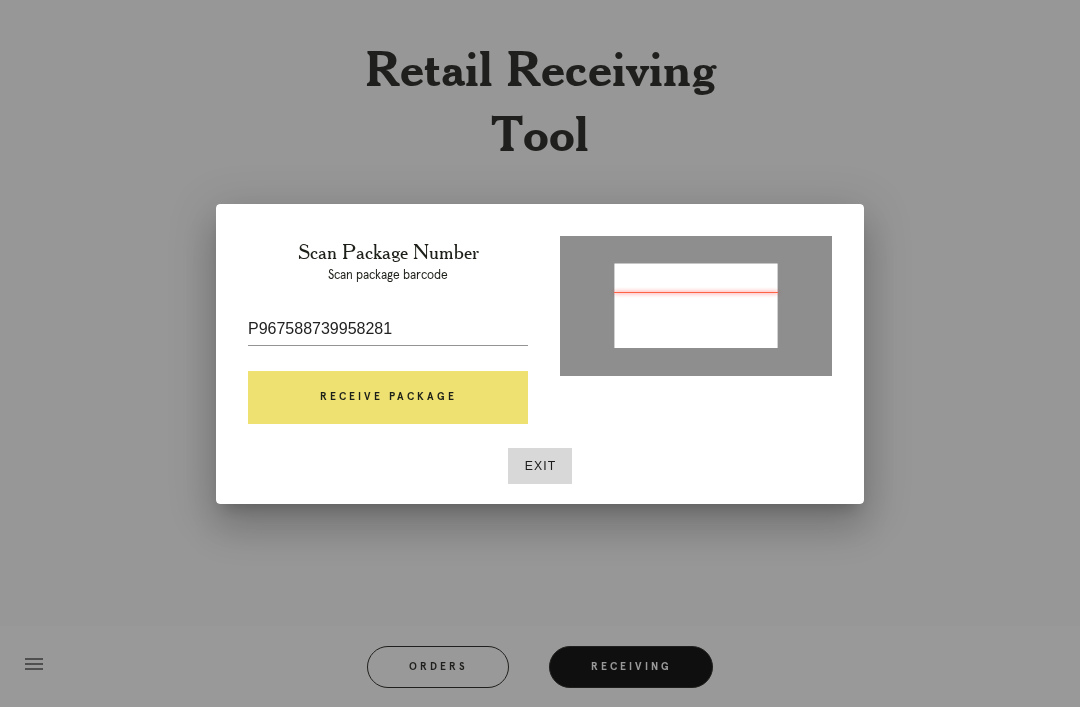 click on "Receive Package" at bounding box center [388, 398] 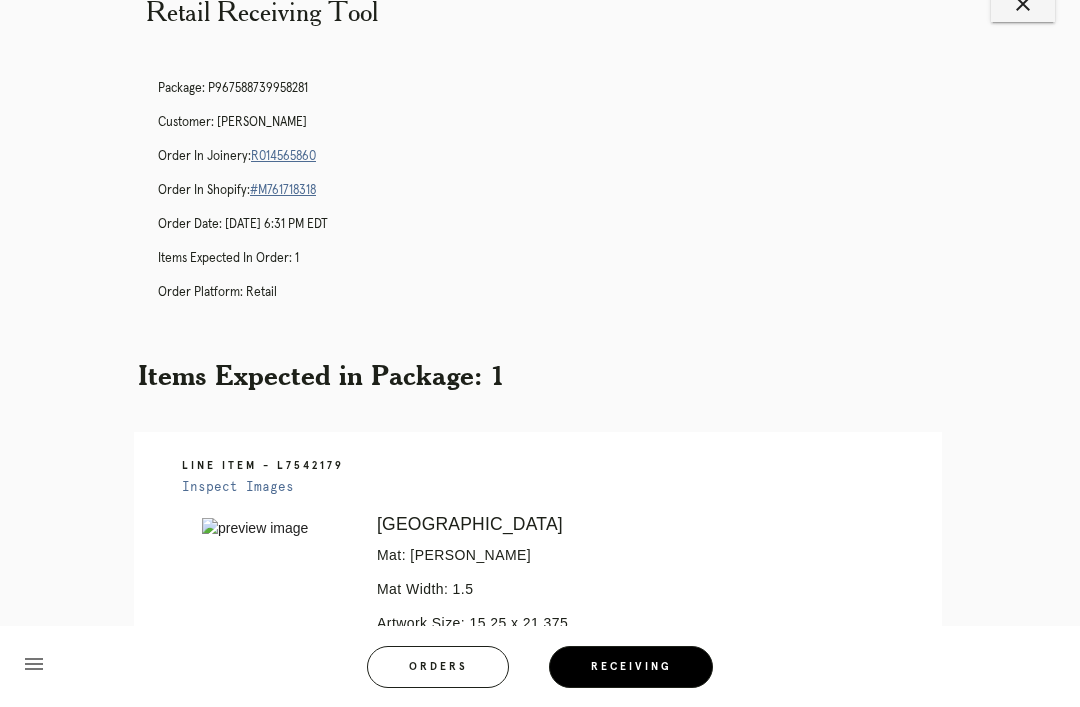 scroll, scrollTop: 27, scrollLeft: 0, axis: vertical 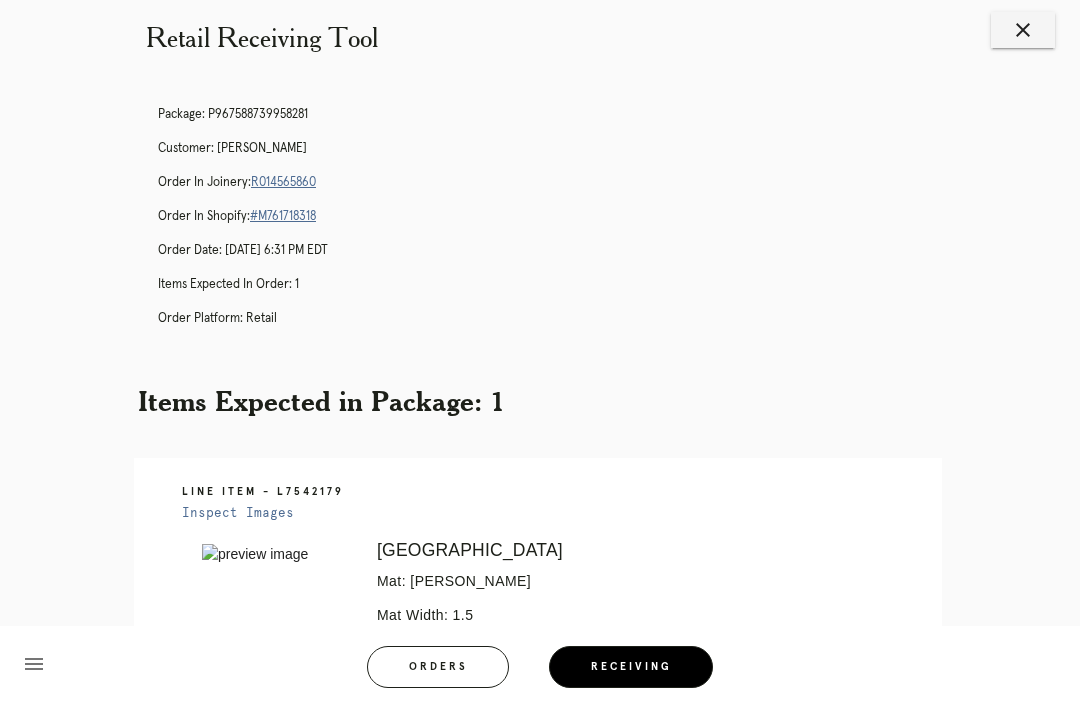 click on "R014565860" at bounding box center [283, 182] 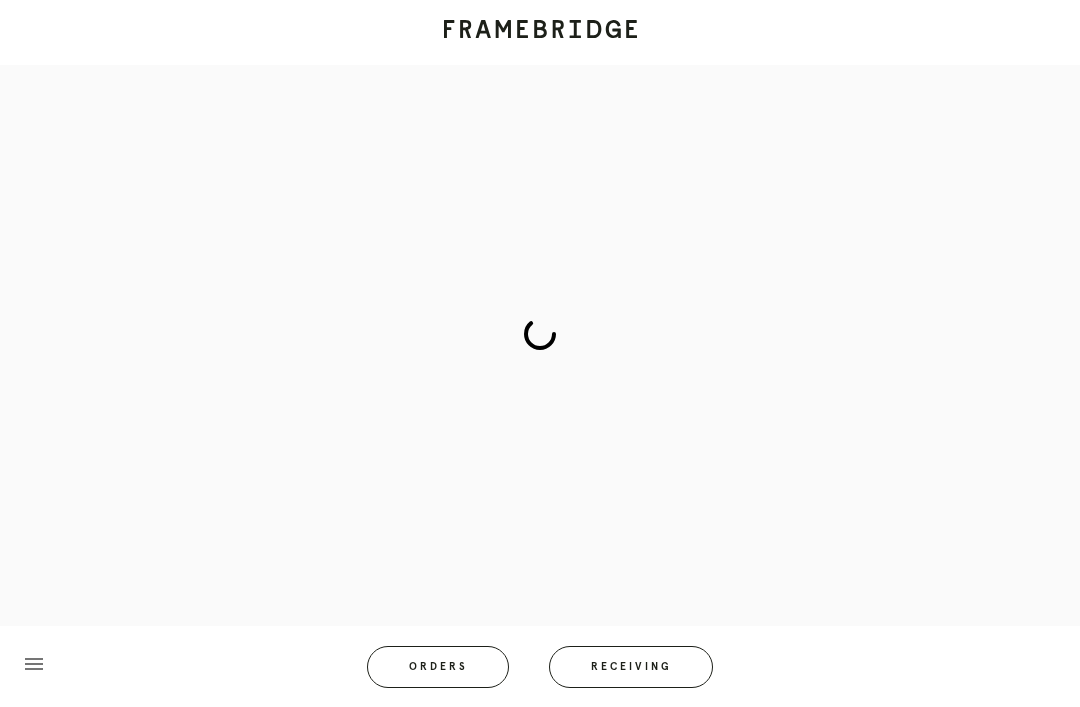 scroll, scrollTop: 0, scrollLeft: 0, axis: both 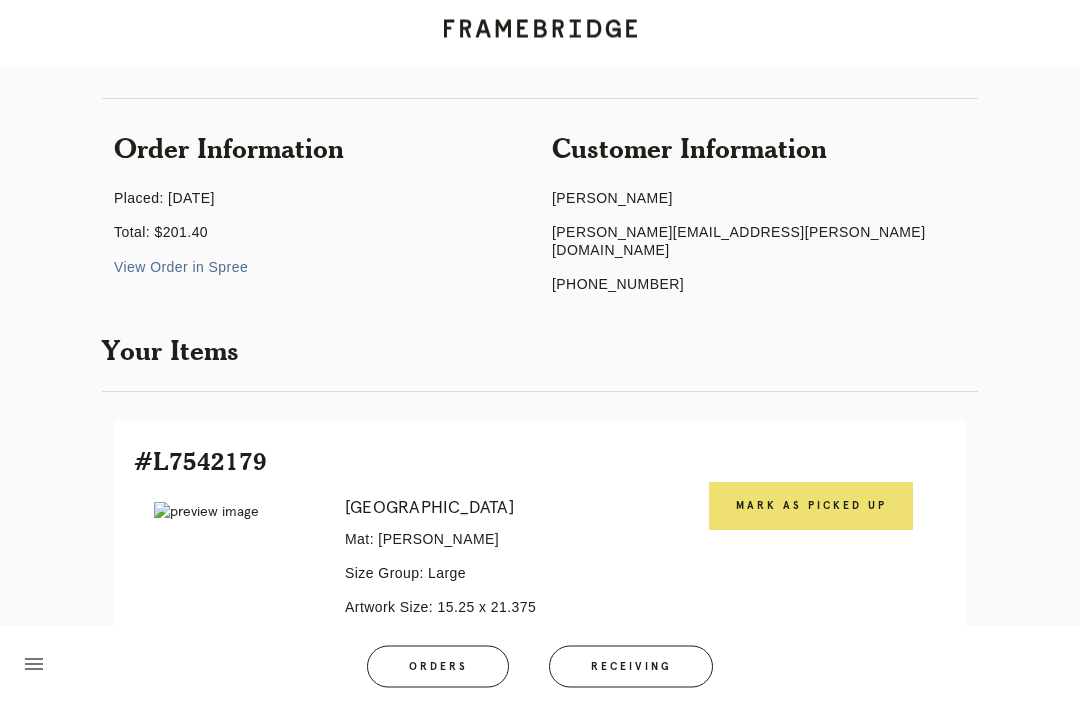 click on "Mark as Picked Up" at bounding box center [811, 507] 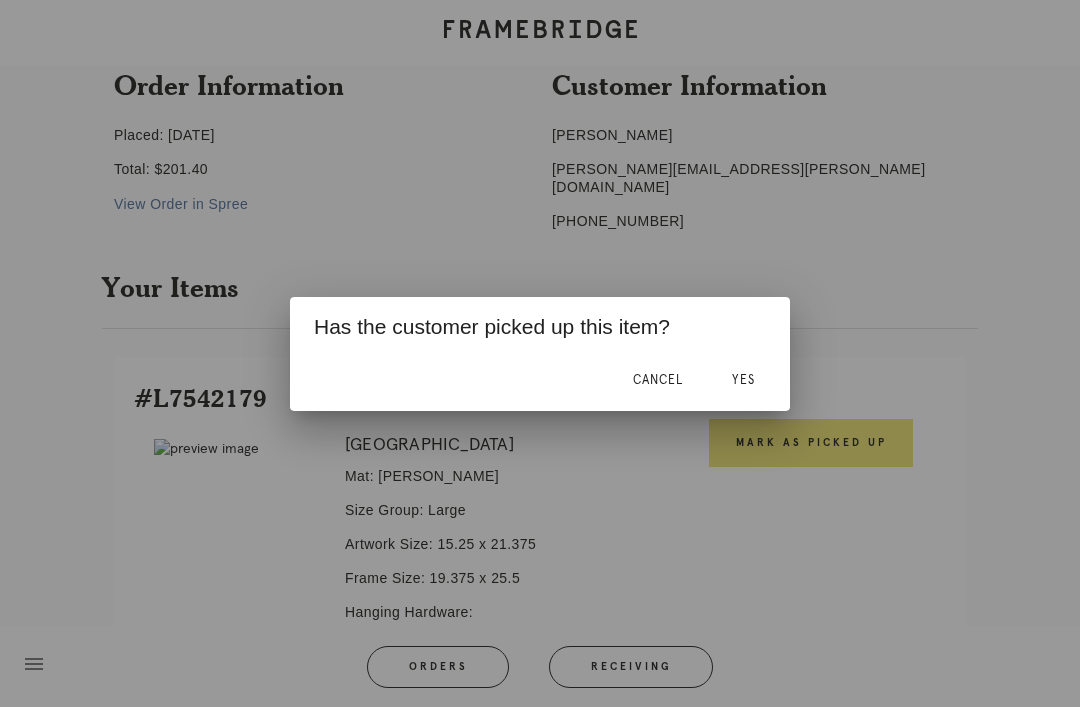 scroll, scrollTop: 195, scrollLeft: 0, axis: vertical 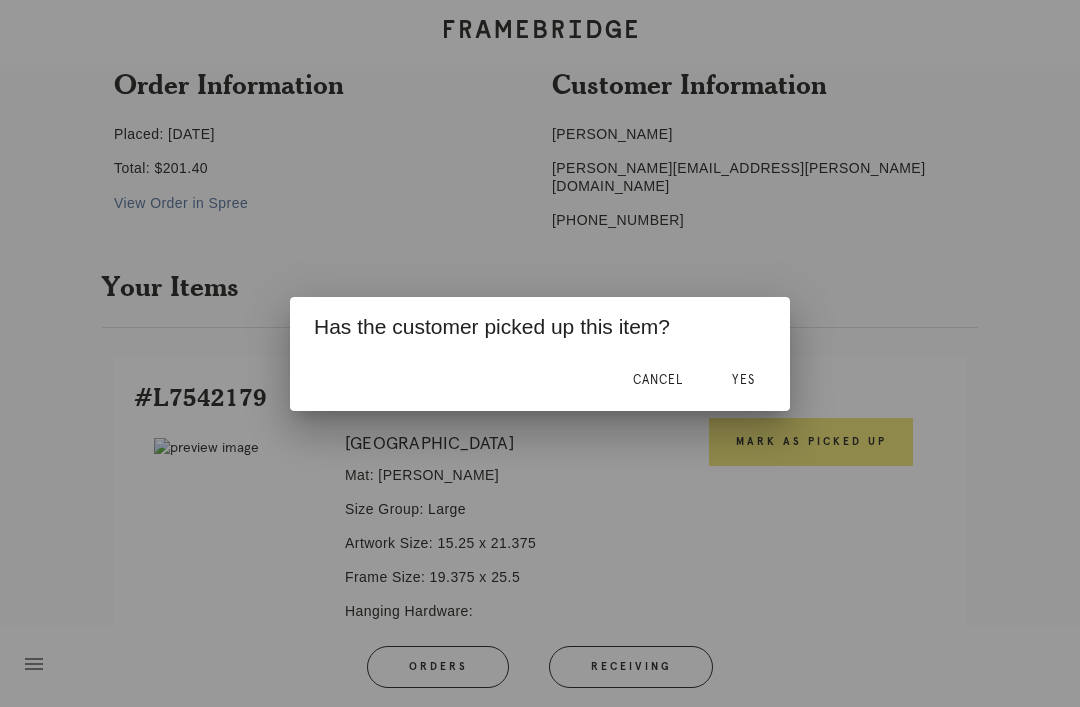 click at bounding box center [540, 353] 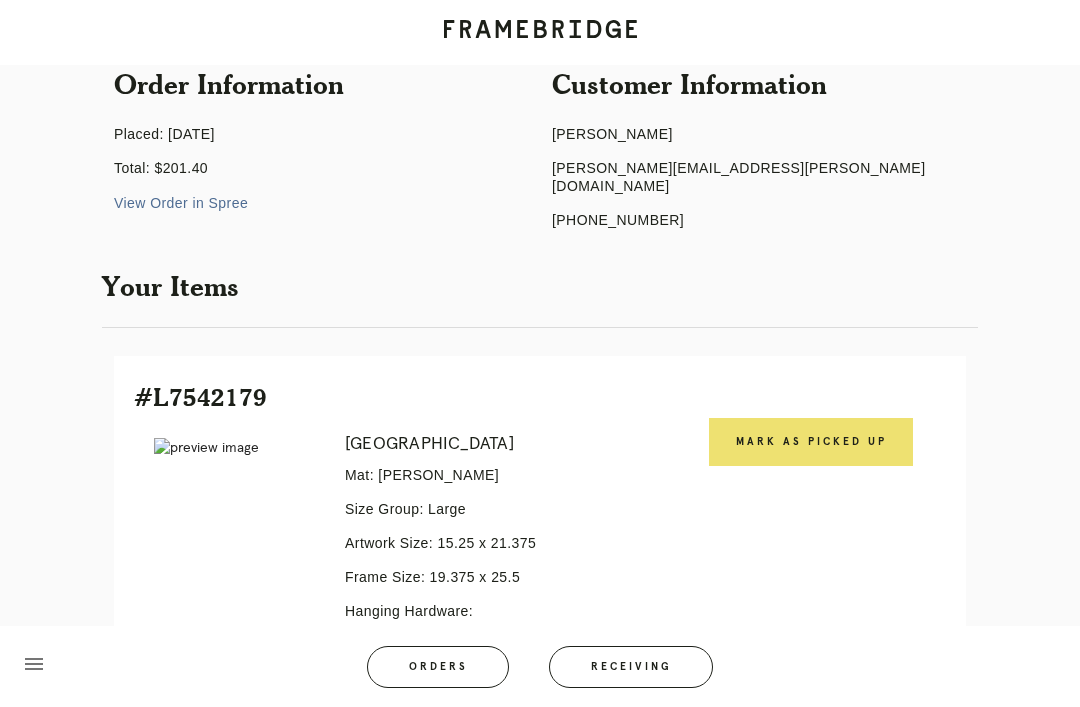 click on "Mark as Picked Up" at bounding box center [811, 442] 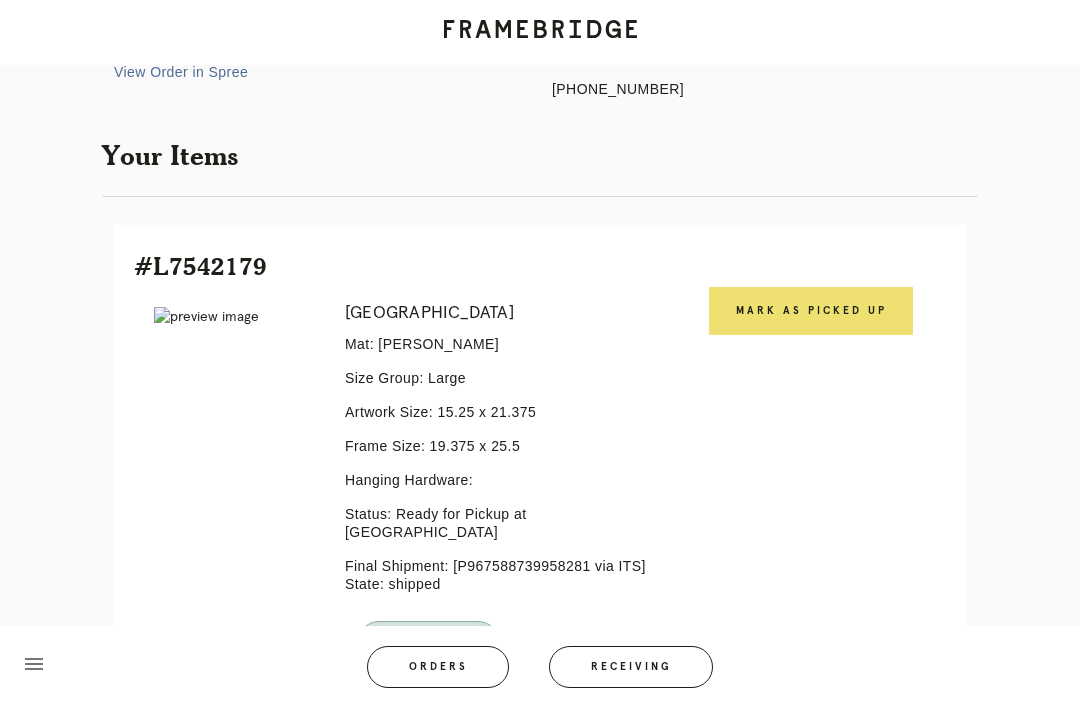 scroll, scrollTop: 331, scrollLeft: 0, axis: vertical 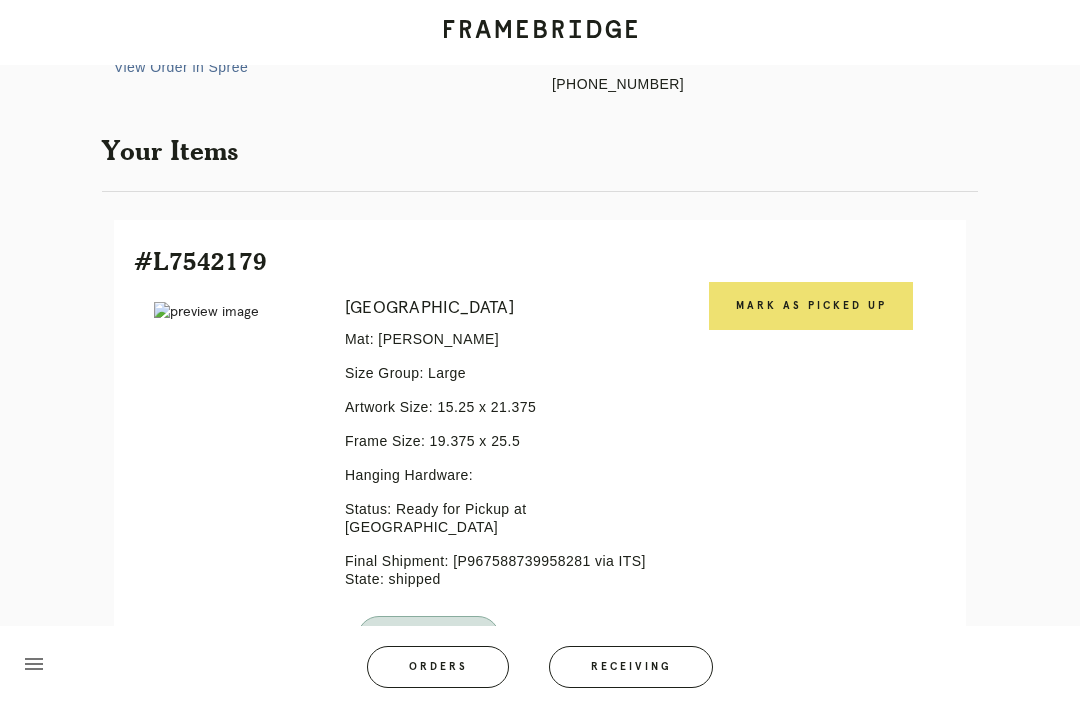 click on "Mark as Picked Up" at bounding box center [811, 306] 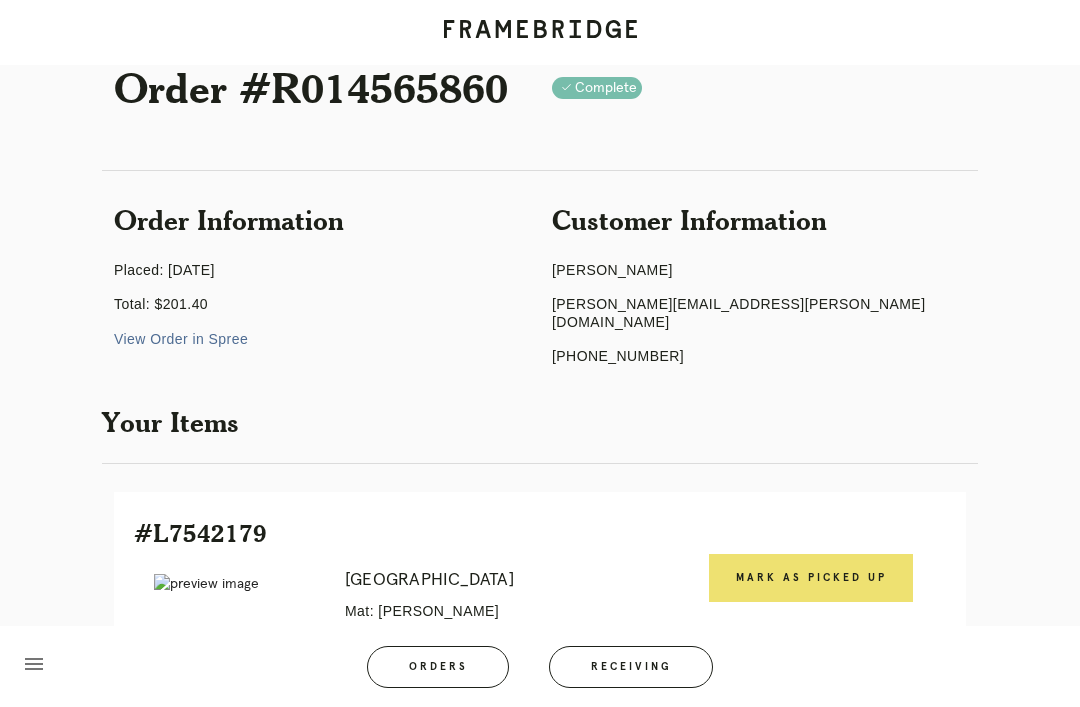 scroll, scrollTop: 0, scrollLeft: 0, axis: both 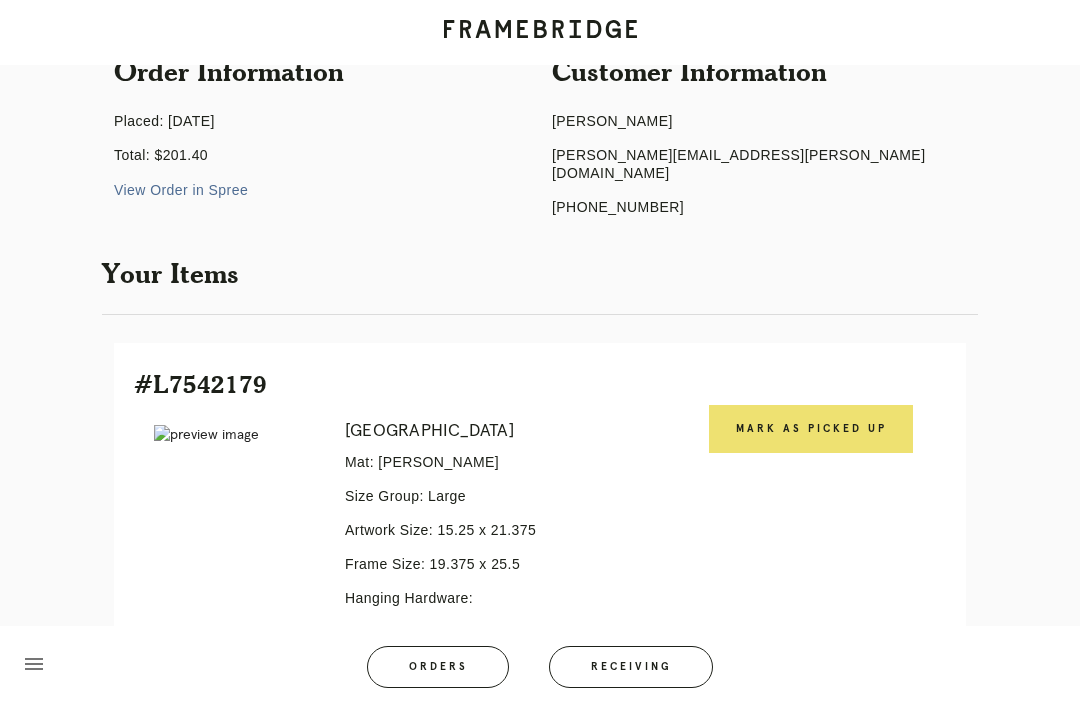 click on "Mark as Picked Up" at bounding box center [811, 429] 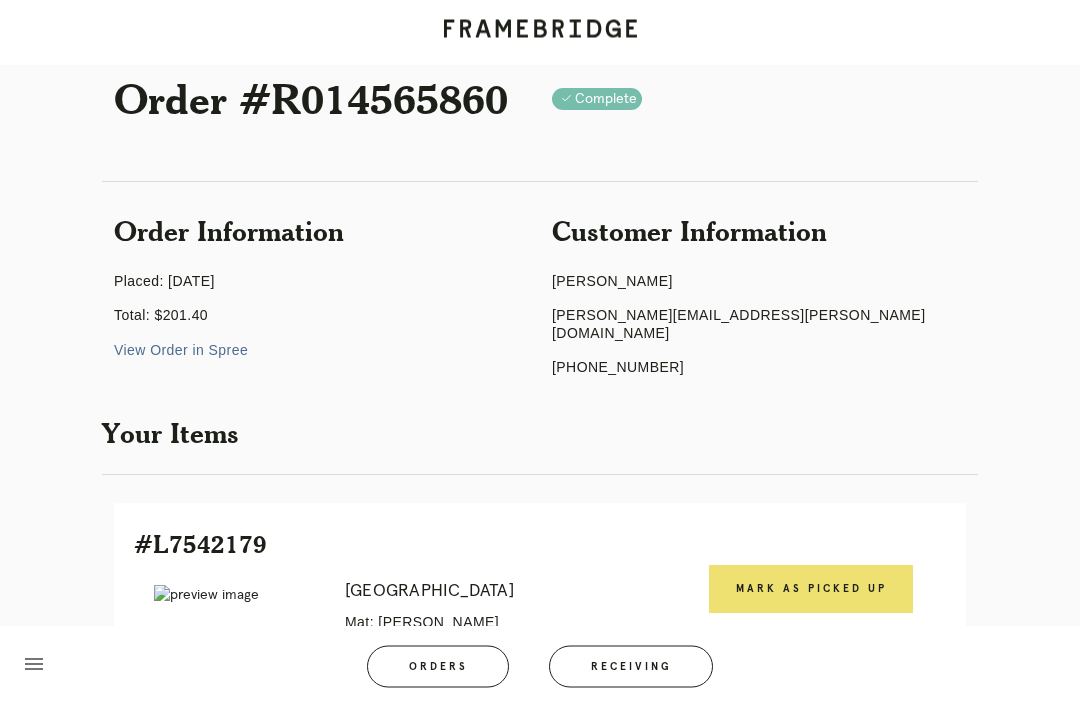 scroll, scrollTop: 0, scrollLeft: 0, axis: both 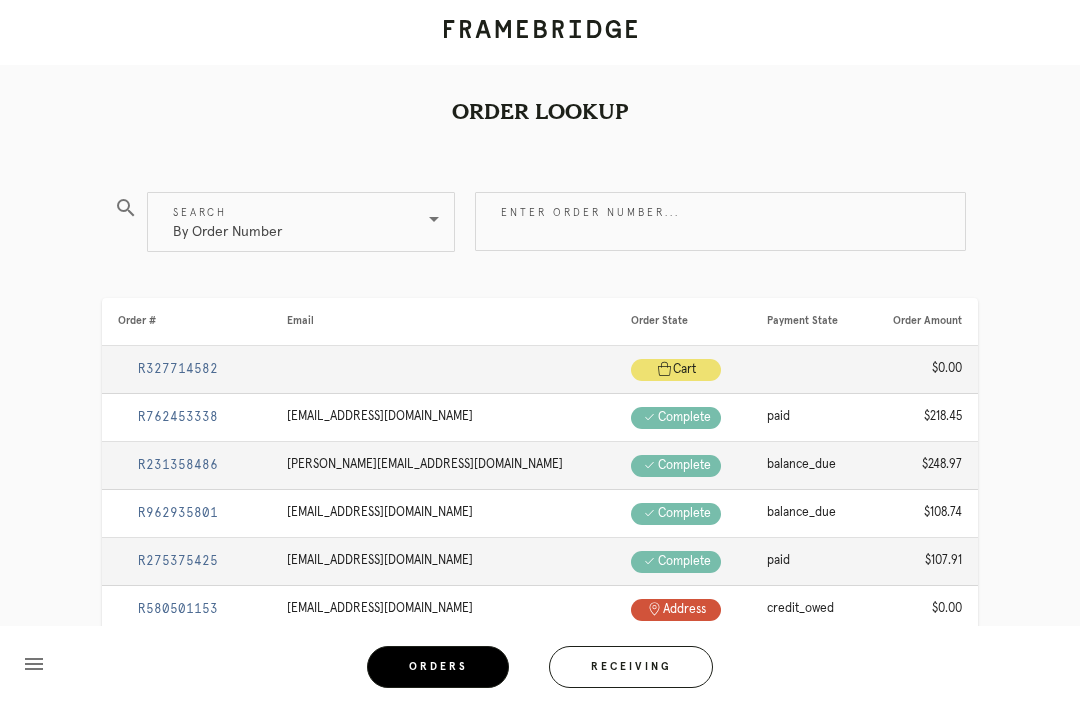 click on "Enter order number..." at bounding box center (720, 221) 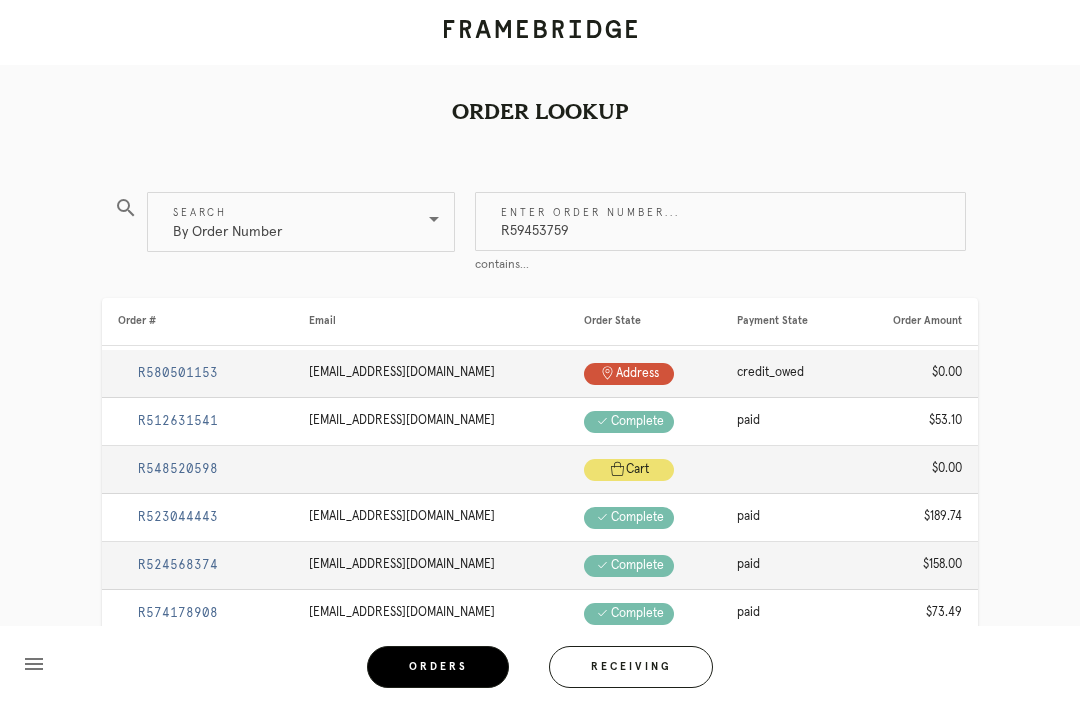 type on "R594537594" 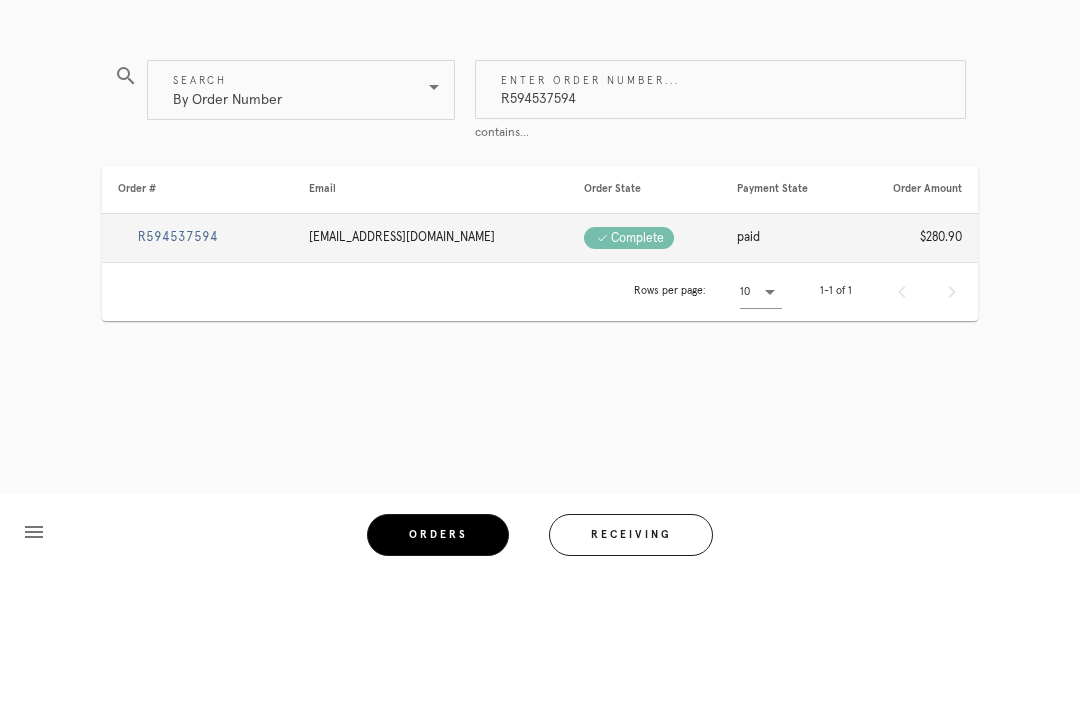 click on "R594537594" at bounding box center (178, 369) 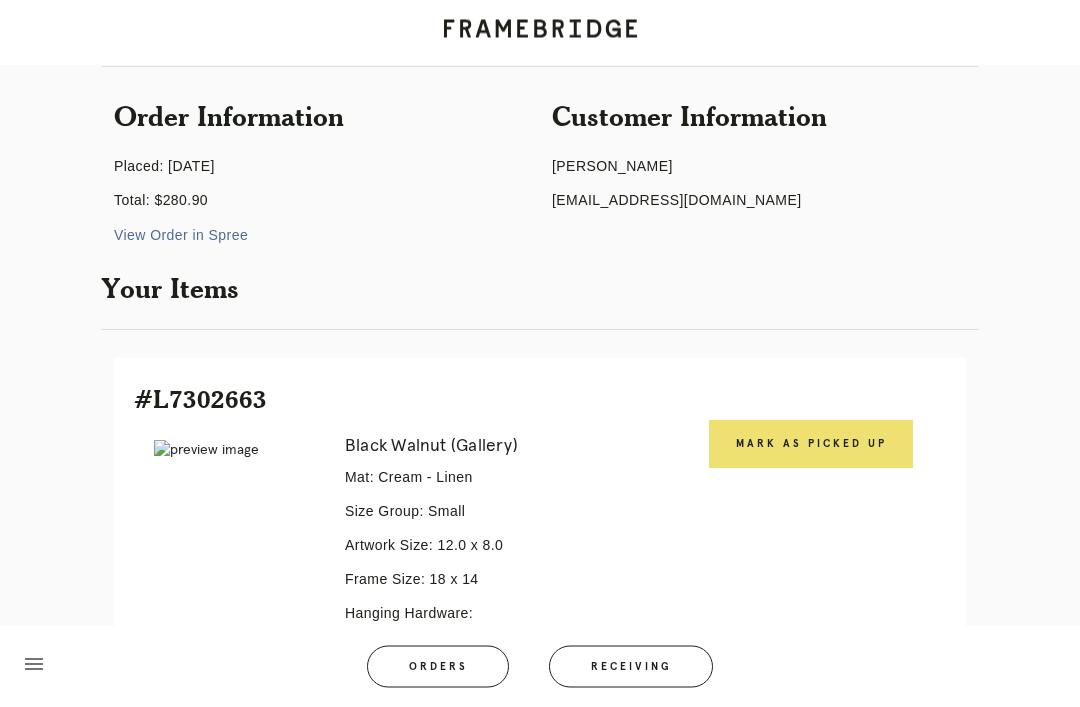 scroll, scrollTop: 160, scrollLeft: 0, axis: vertical 